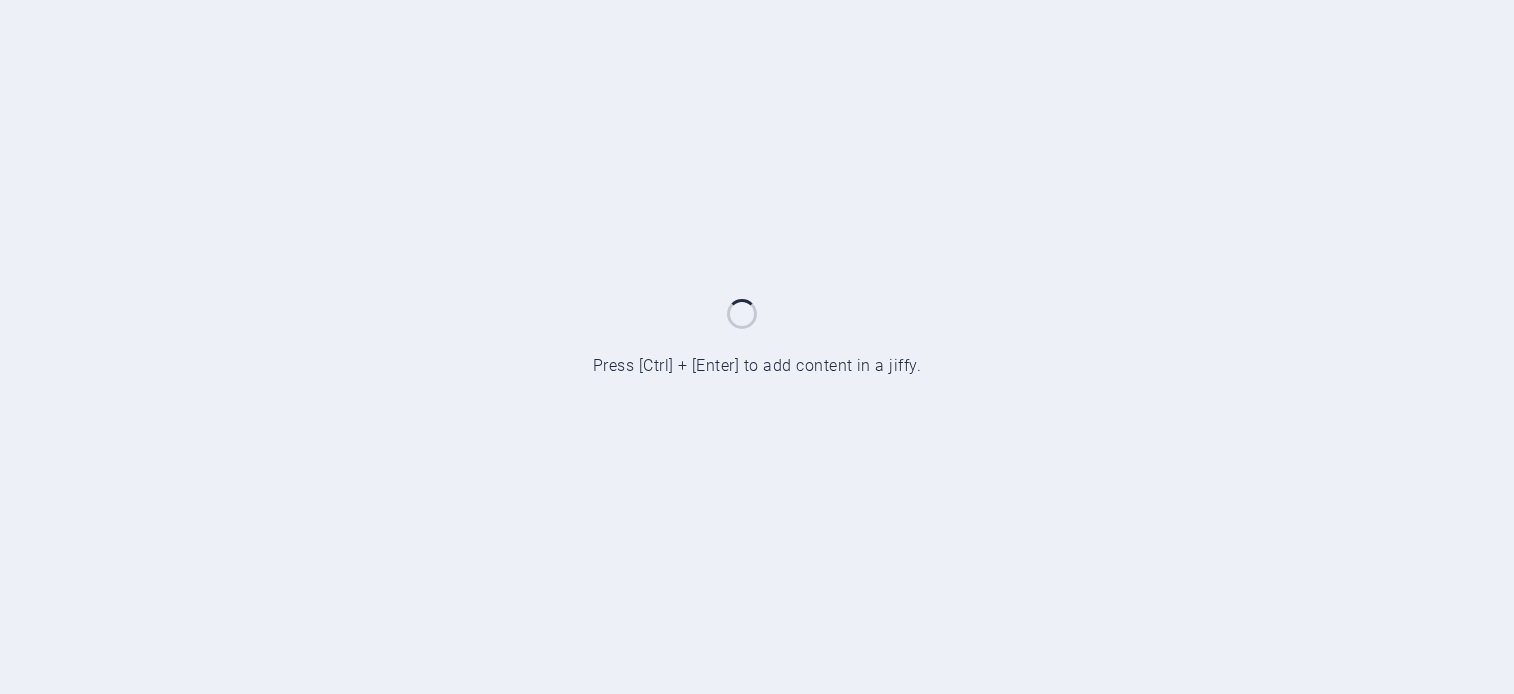 scroll, scrollTop: 0, scrollLeft: 0, axis: both 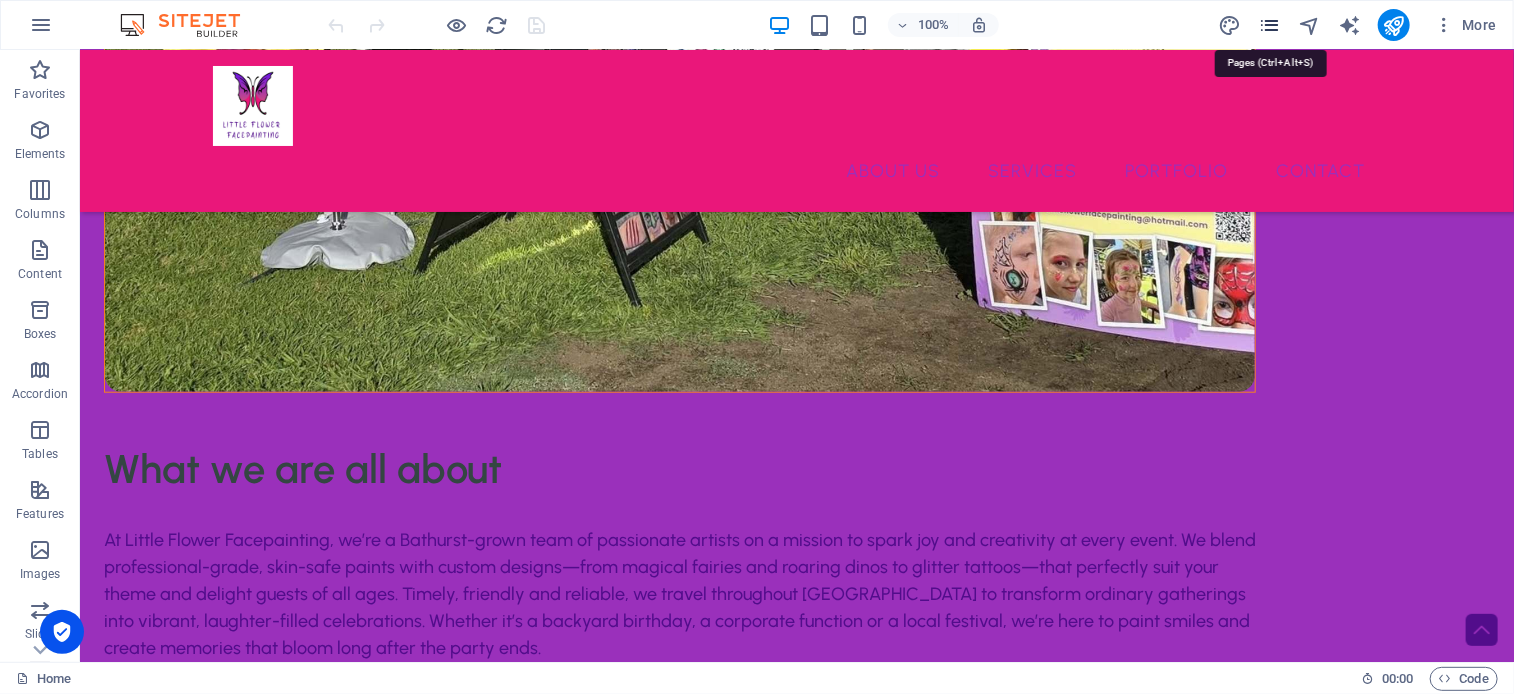 click at bounding box center [1269, 25] 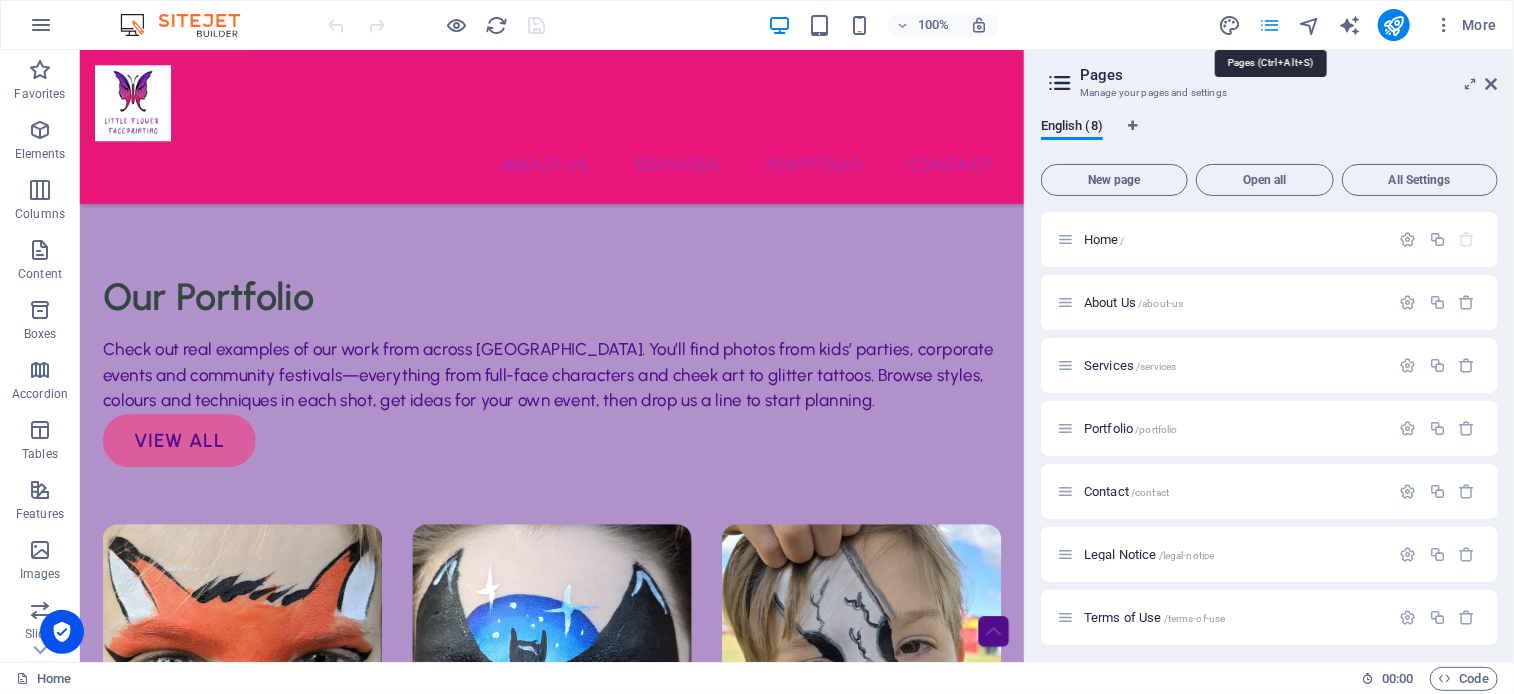 scroll, scrollTop: 4407, scrollLeft: 0, axis: vertical 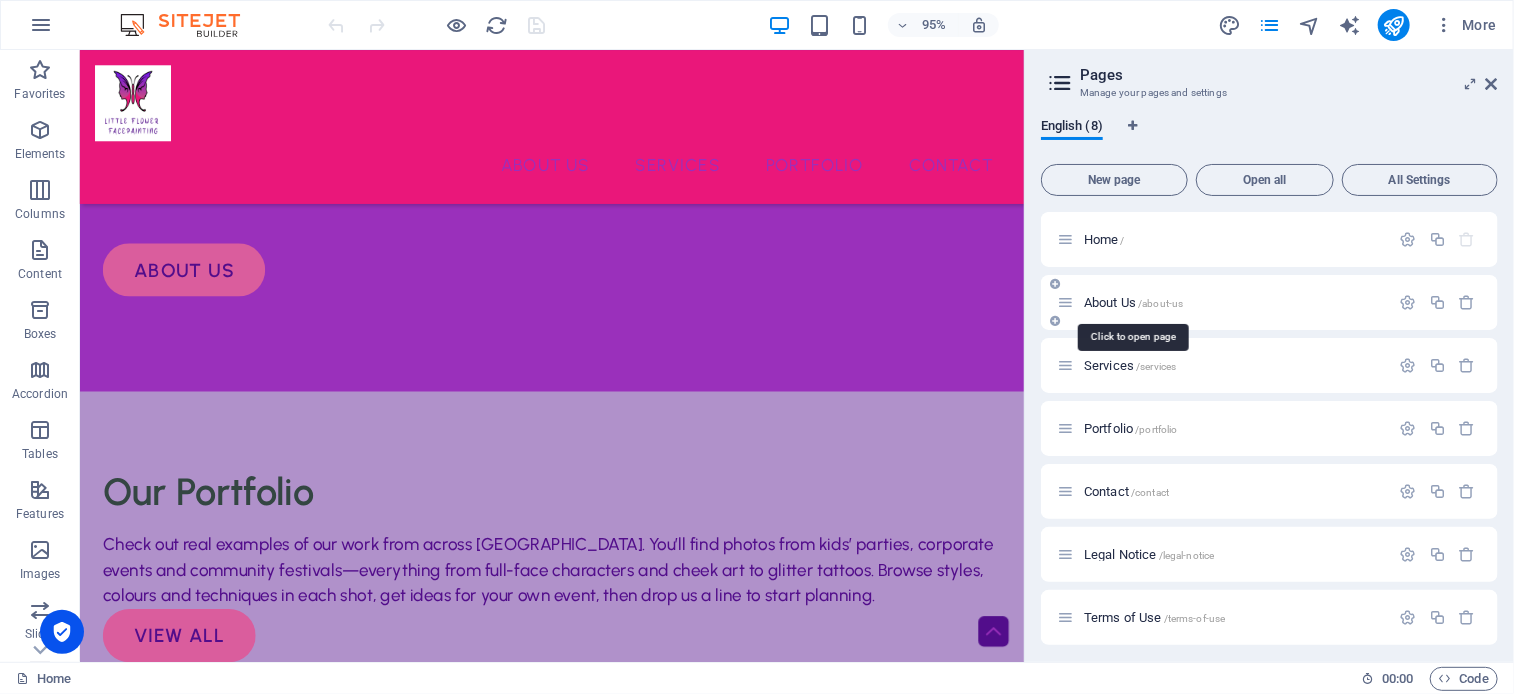 click on "About Us /about-us" at bounding box center (1133, 302) 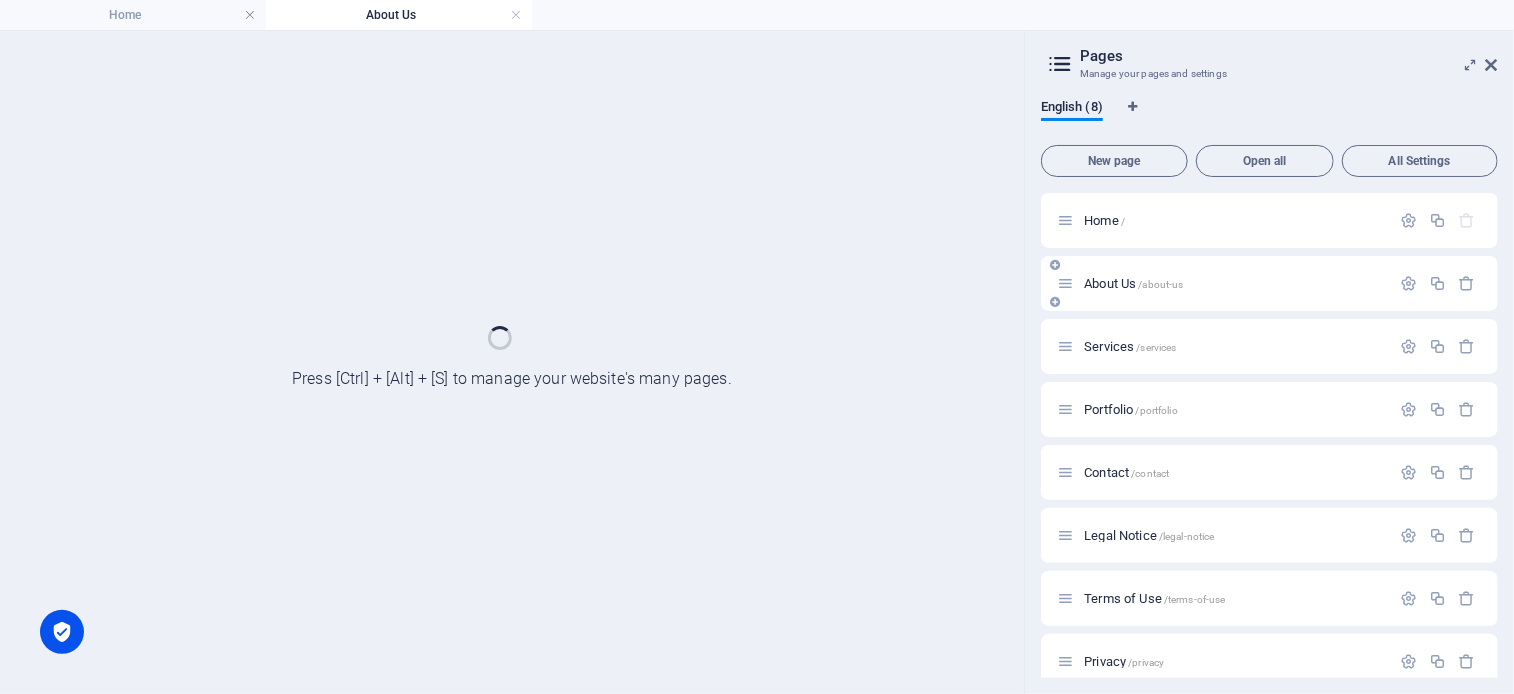 scroll, scrollTop: 0, scrollLeft: 0, axis: both 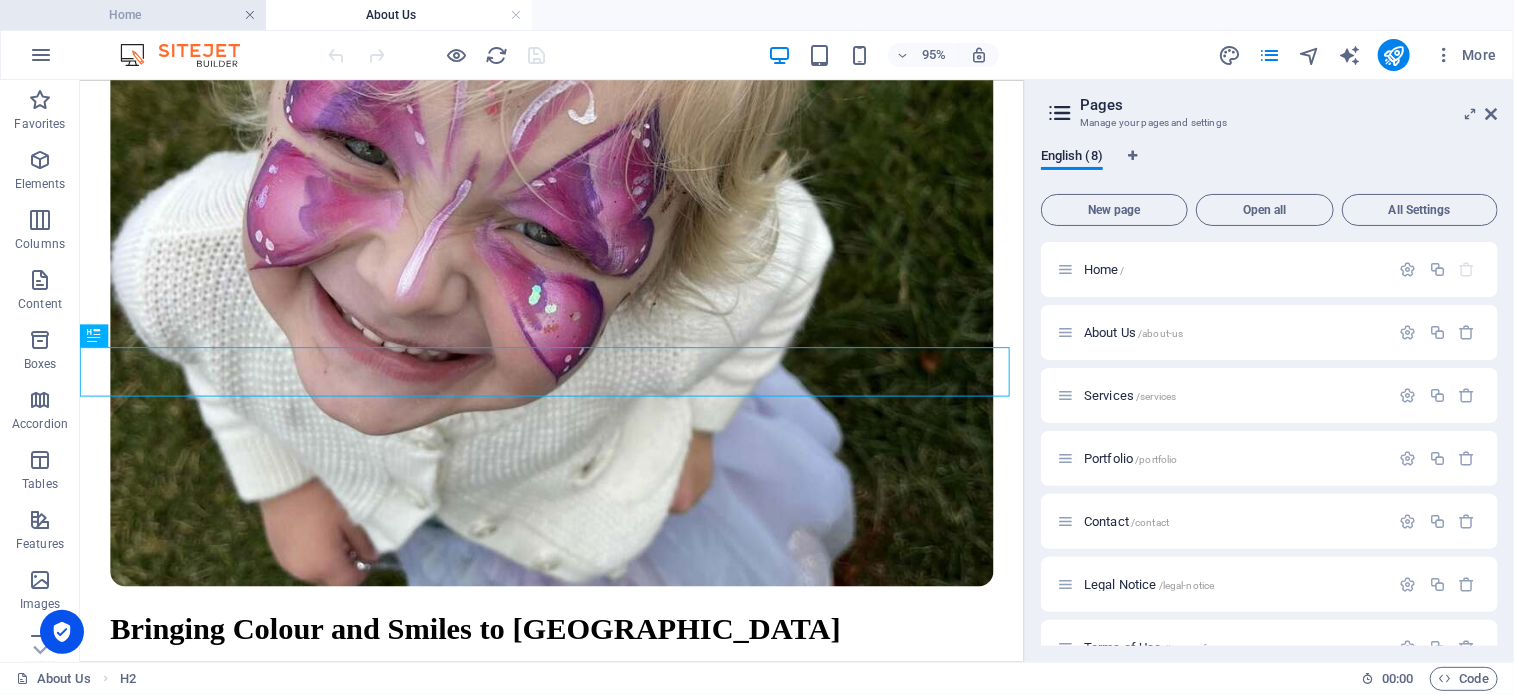 drag, startPoint x: 251, startPoint y: 17, endPoint x: 328, endPoint y: 114, distance: 123.84668 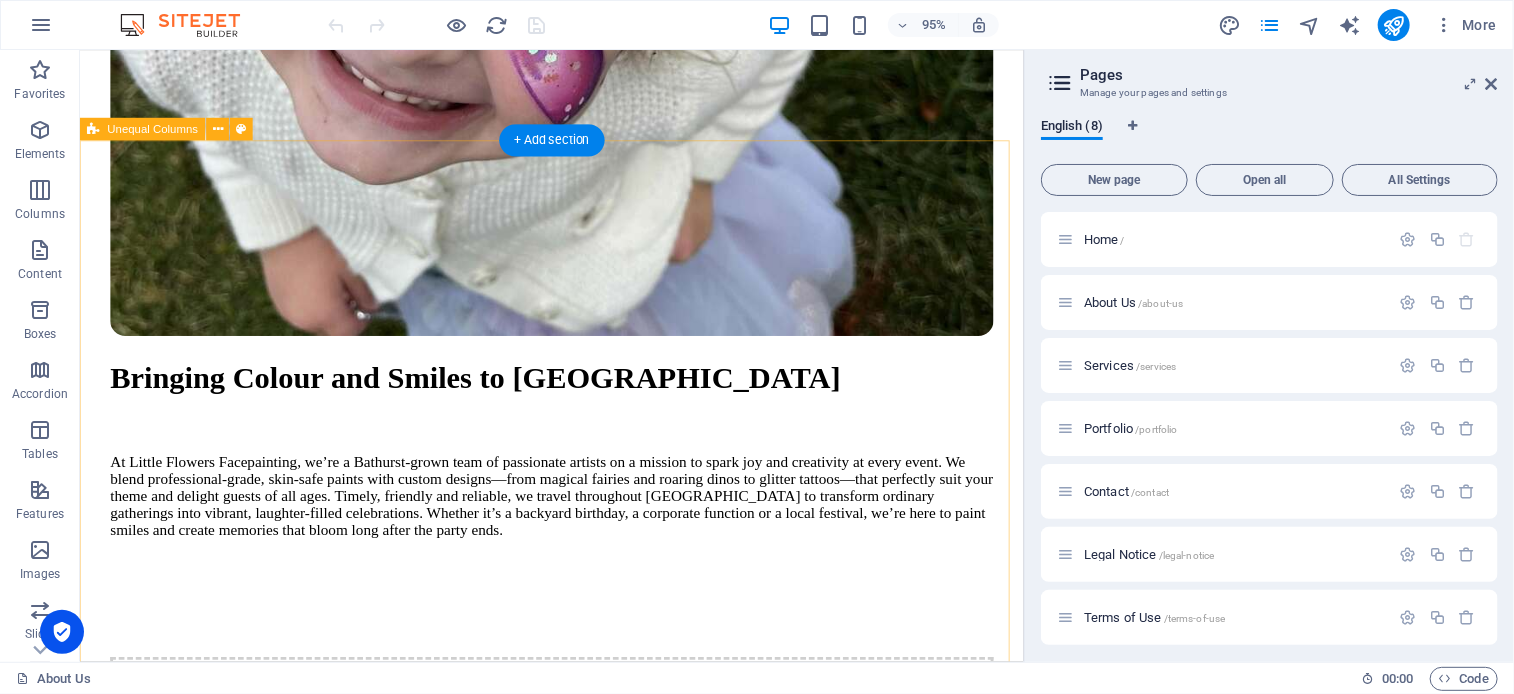 scroll, scrollTop: 1051, scrollLeft: 0, axis: vertical 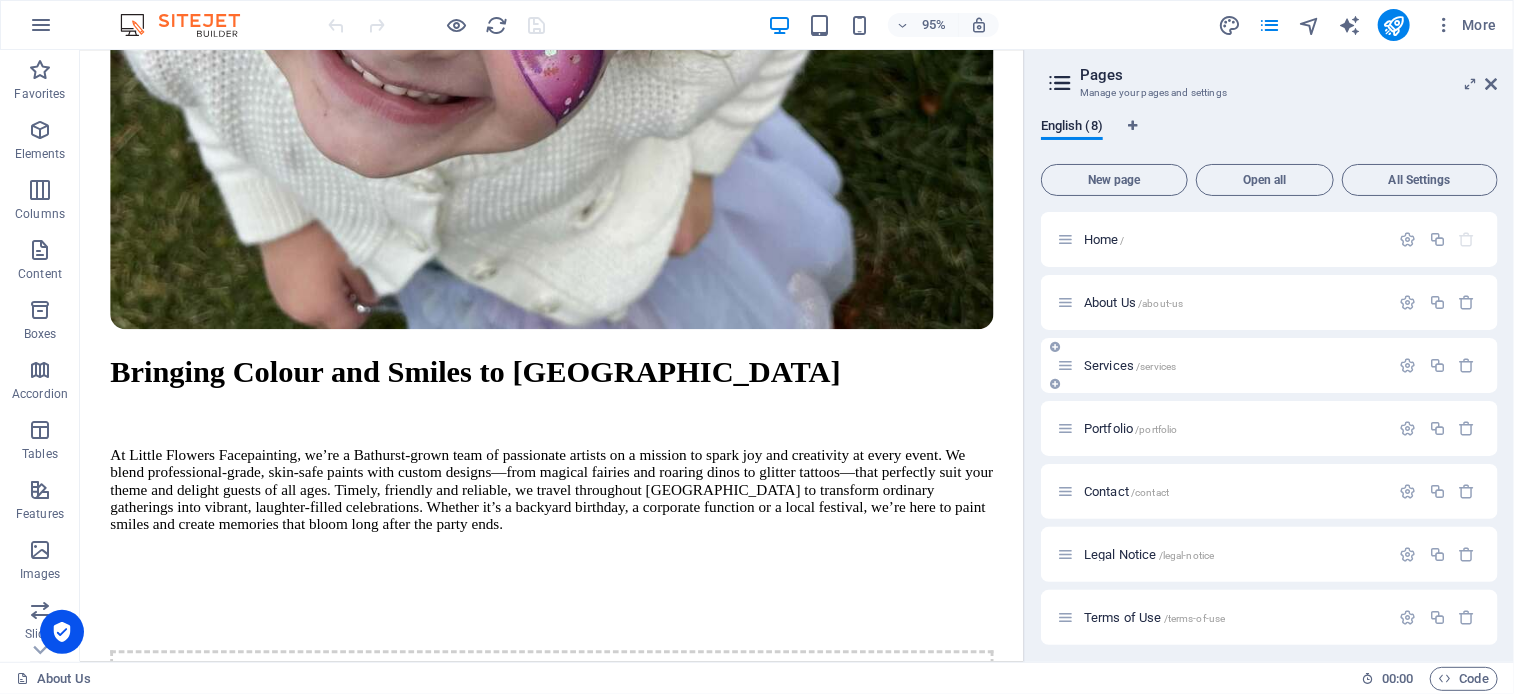 click on "Services /services" at bounding box center [1130, 365] 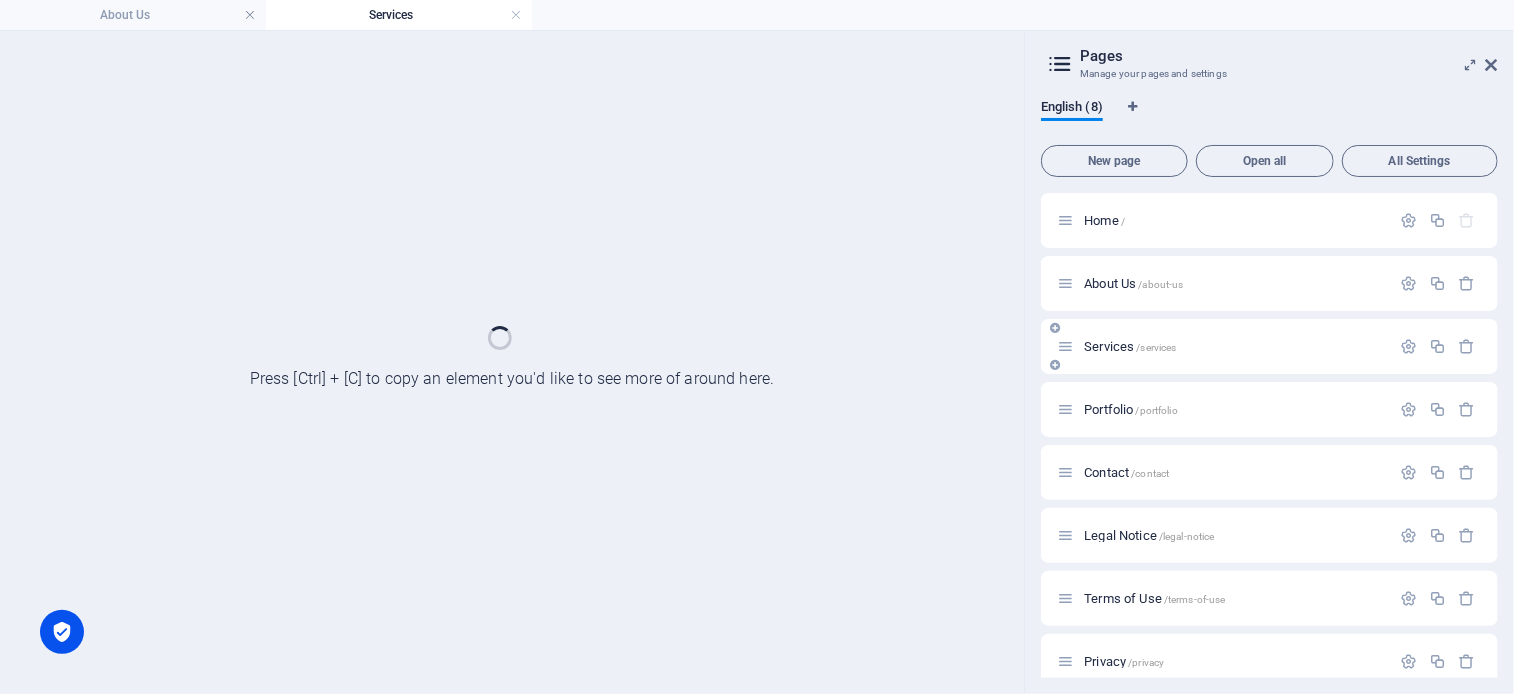 scroll, scrollTop: 0, scrollLeft: 0, axis: both 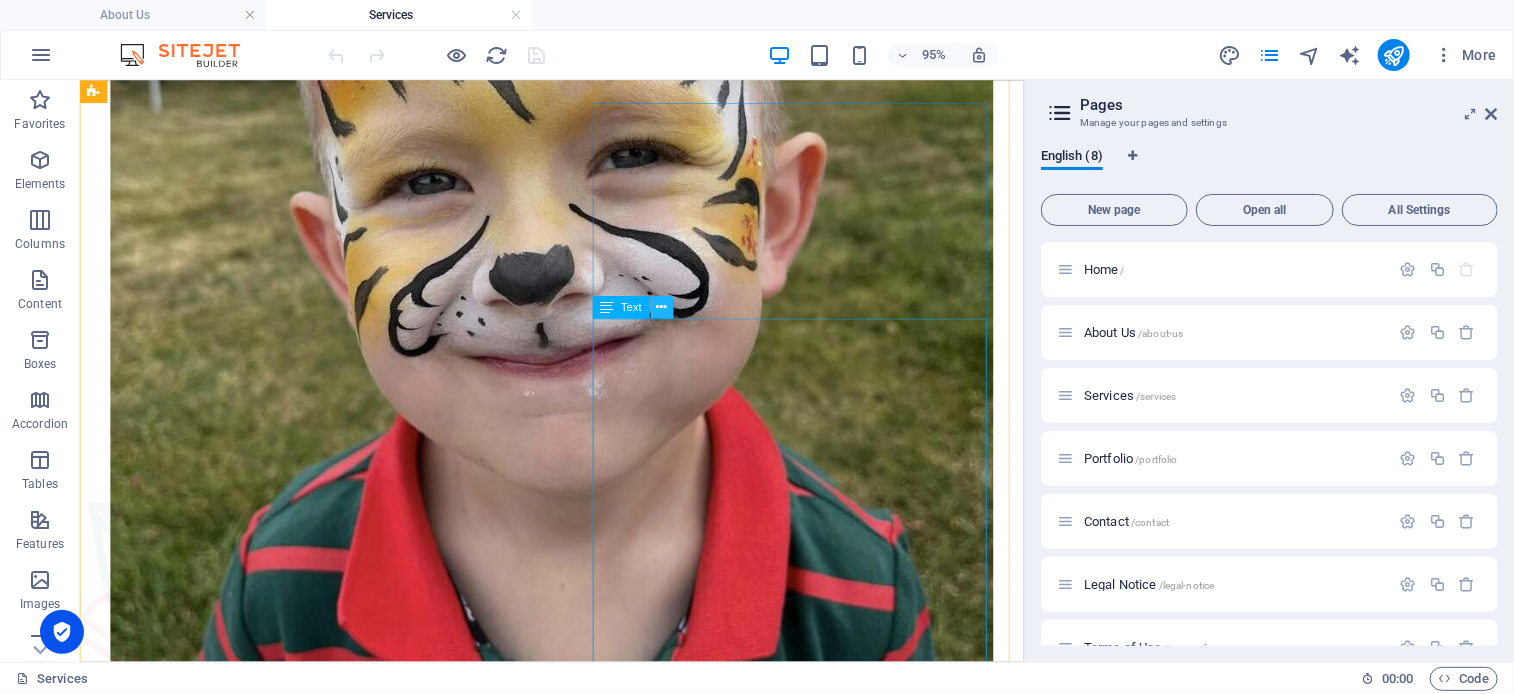 click at bounding box center (662, 307) 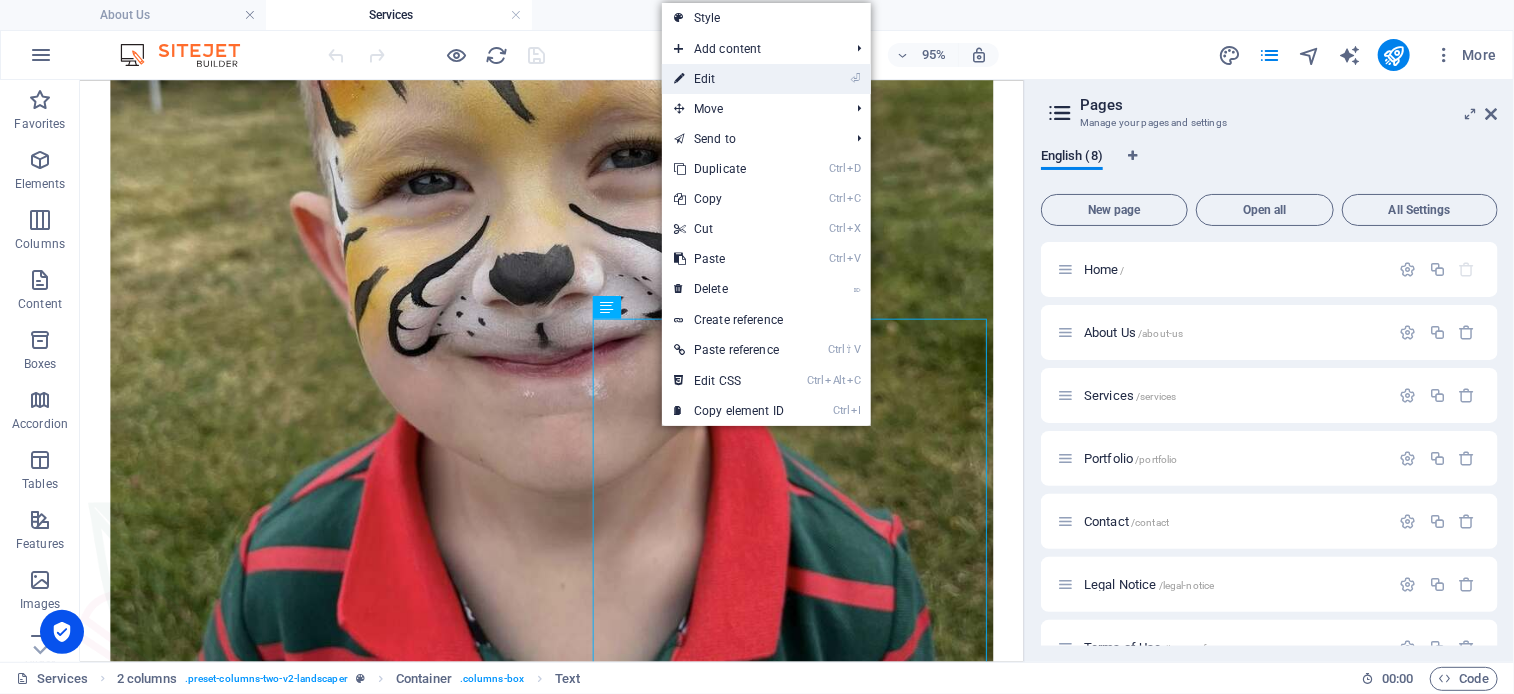click on "⏎  Edit" at bounding box center [729, 79] 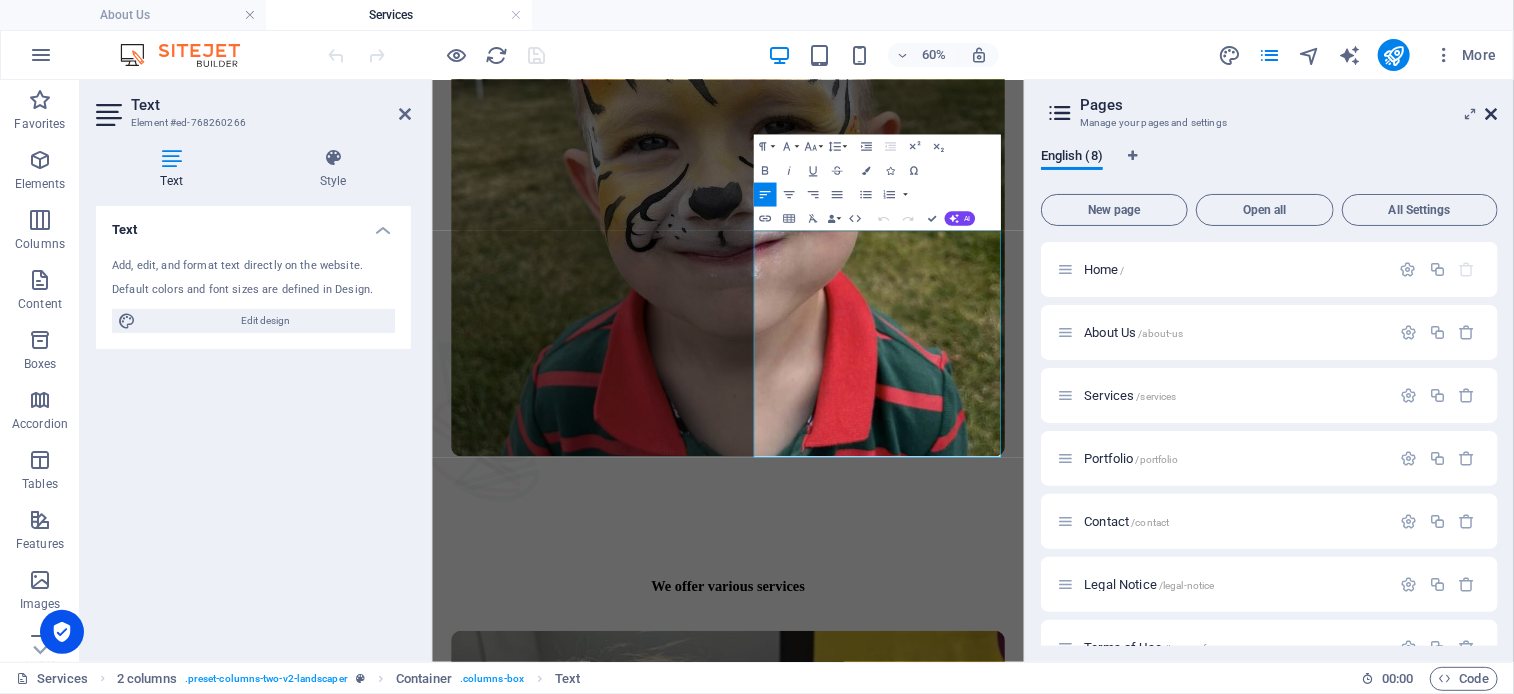 click at bounding box center [1492, 114] 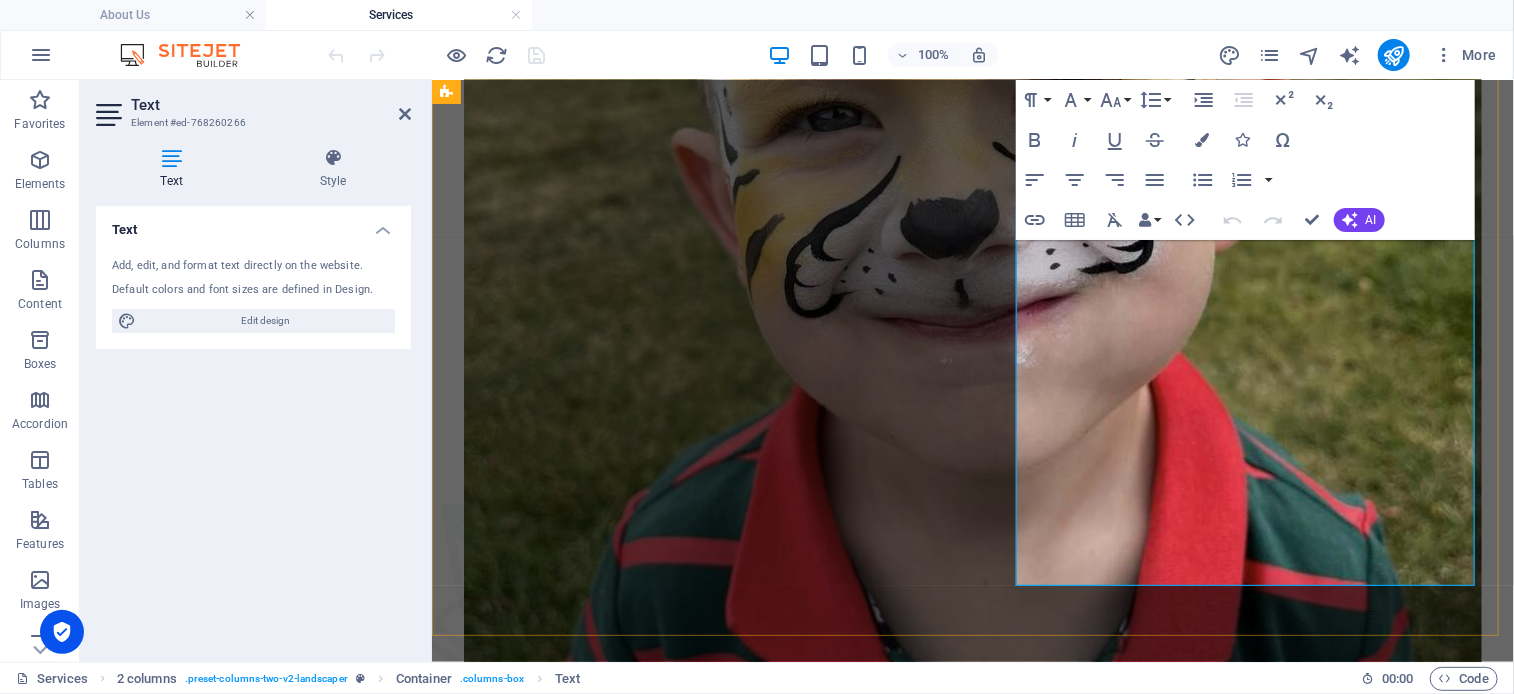 scroll, scrollTop: 1292, scrollLeft: 0, axis: vertical 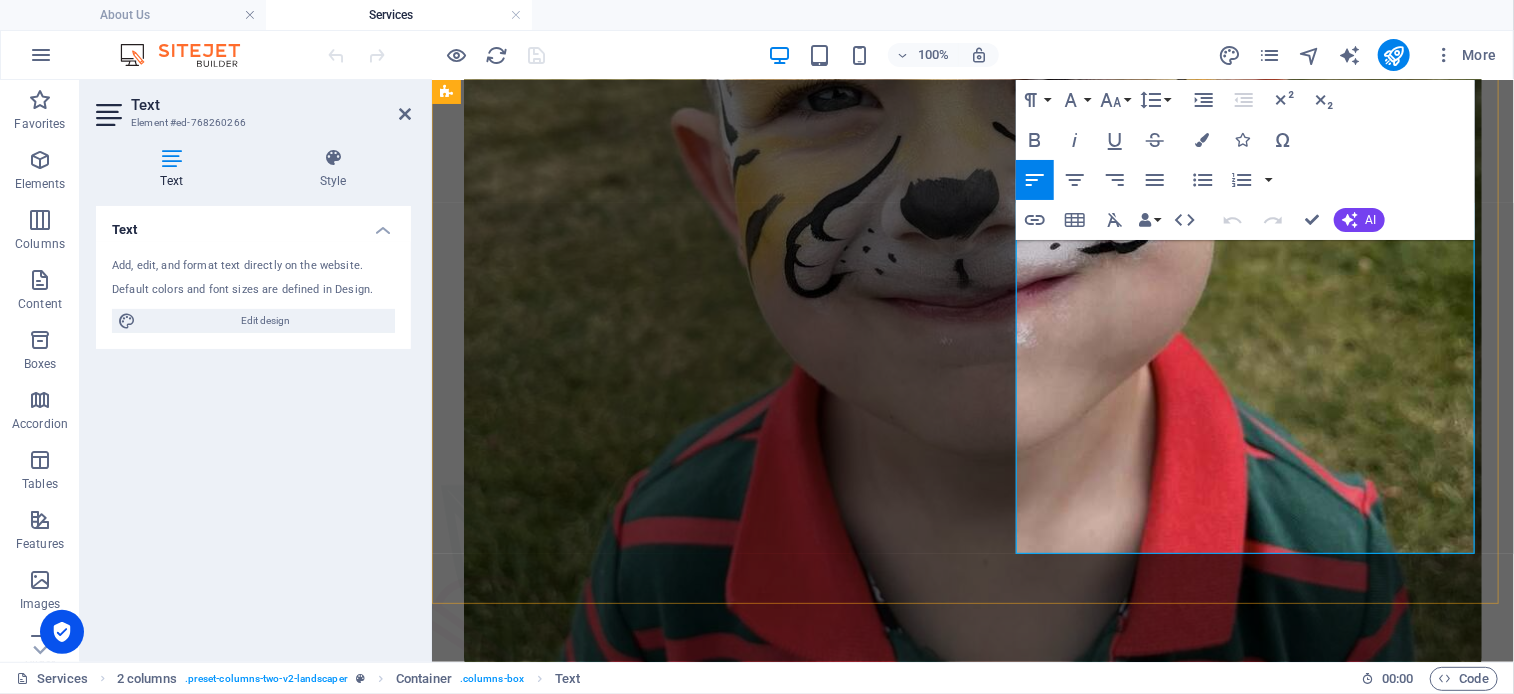 drag, startPoint x: 1283, startPoint y: 542, endPoint x: 1018, endPoint y: 531, distance: 265.2282 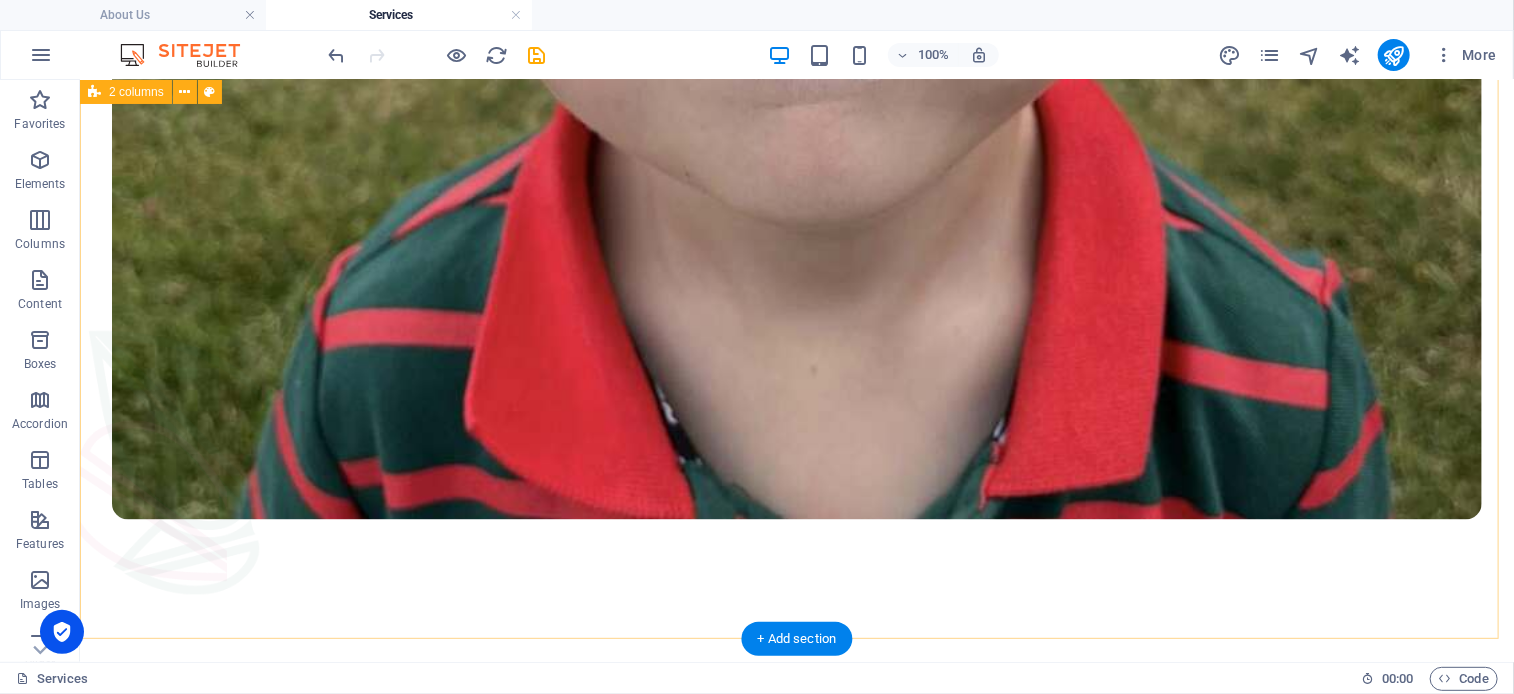 scroll, scrollTop: 1788, scrollLeft: 0, axis: vertical 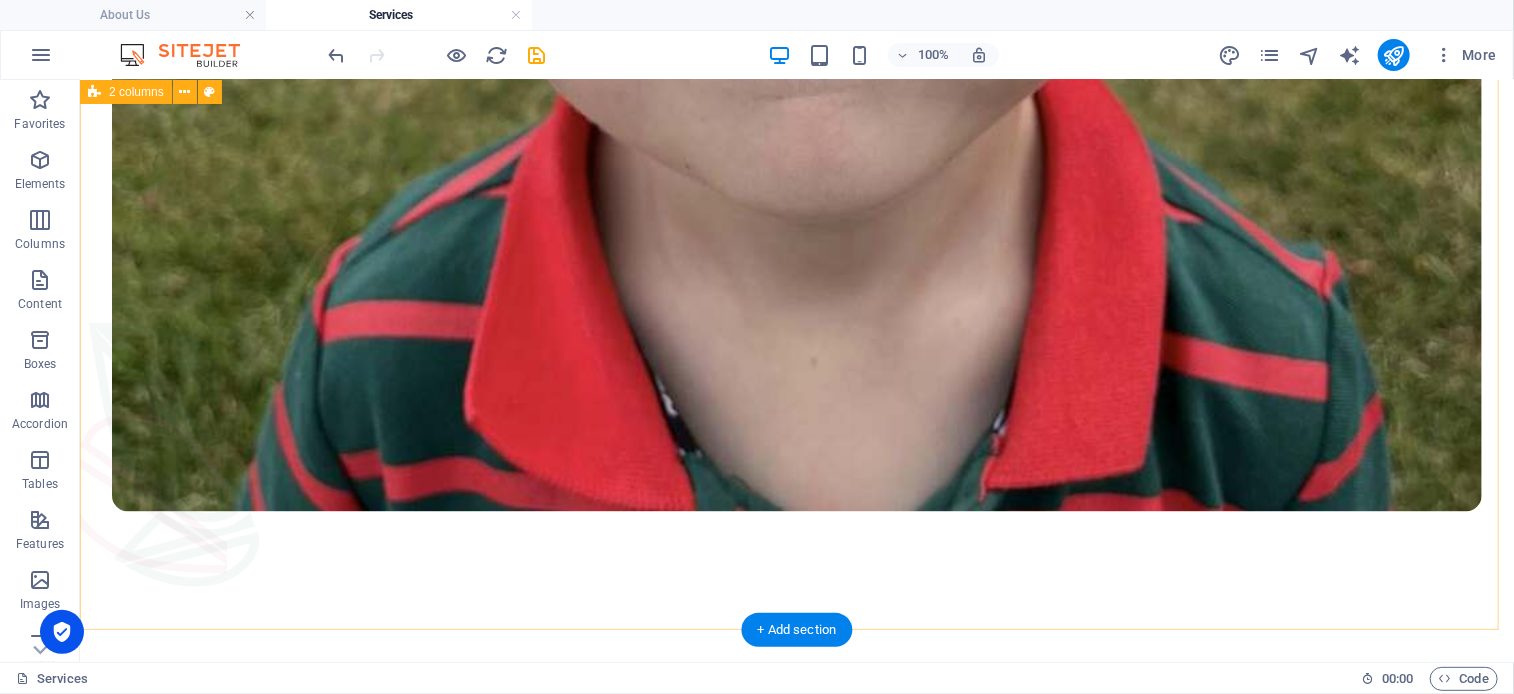 drag, startPoint x: 791, startPoint y: 613, endPoint x: 483, endPoint y: 555, distance: 313.41345 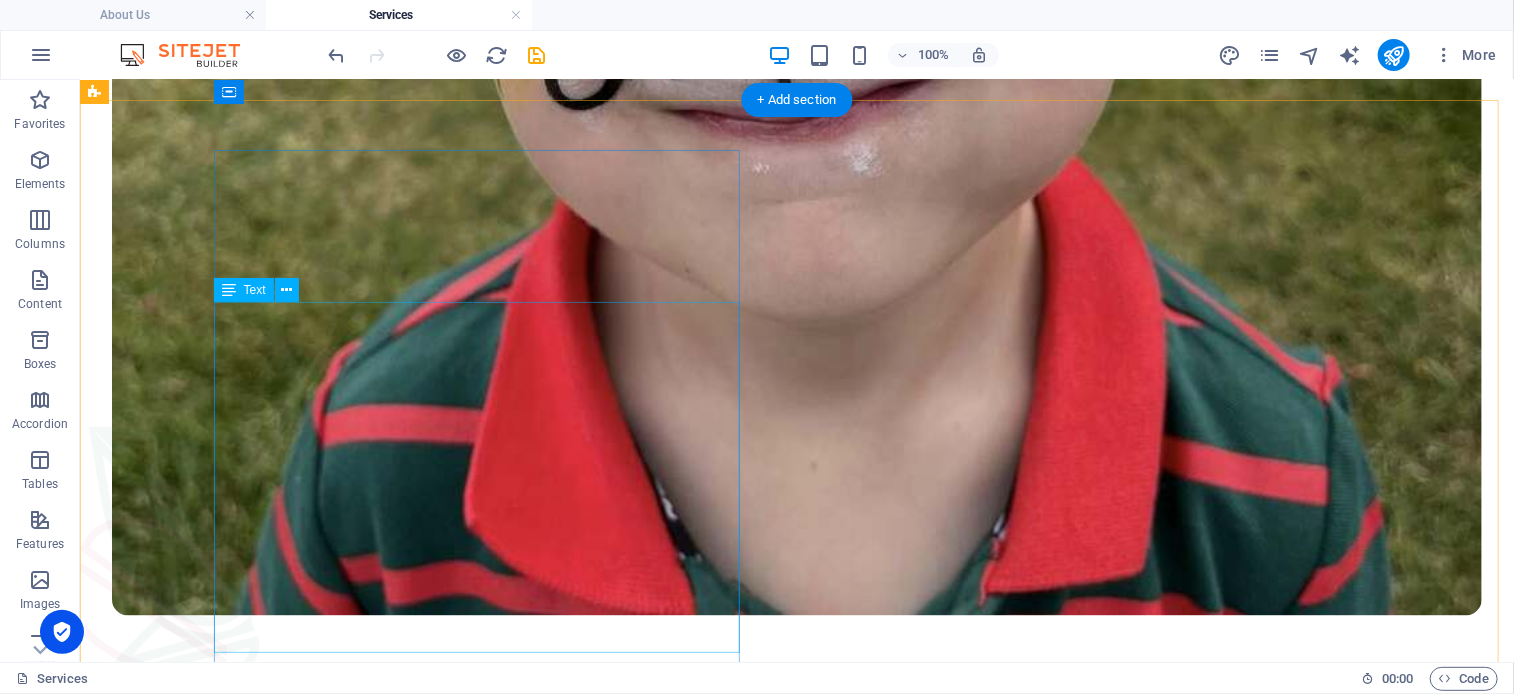 scroll, scrollTop: 1619, scrollLeft: 0, axis: vertical 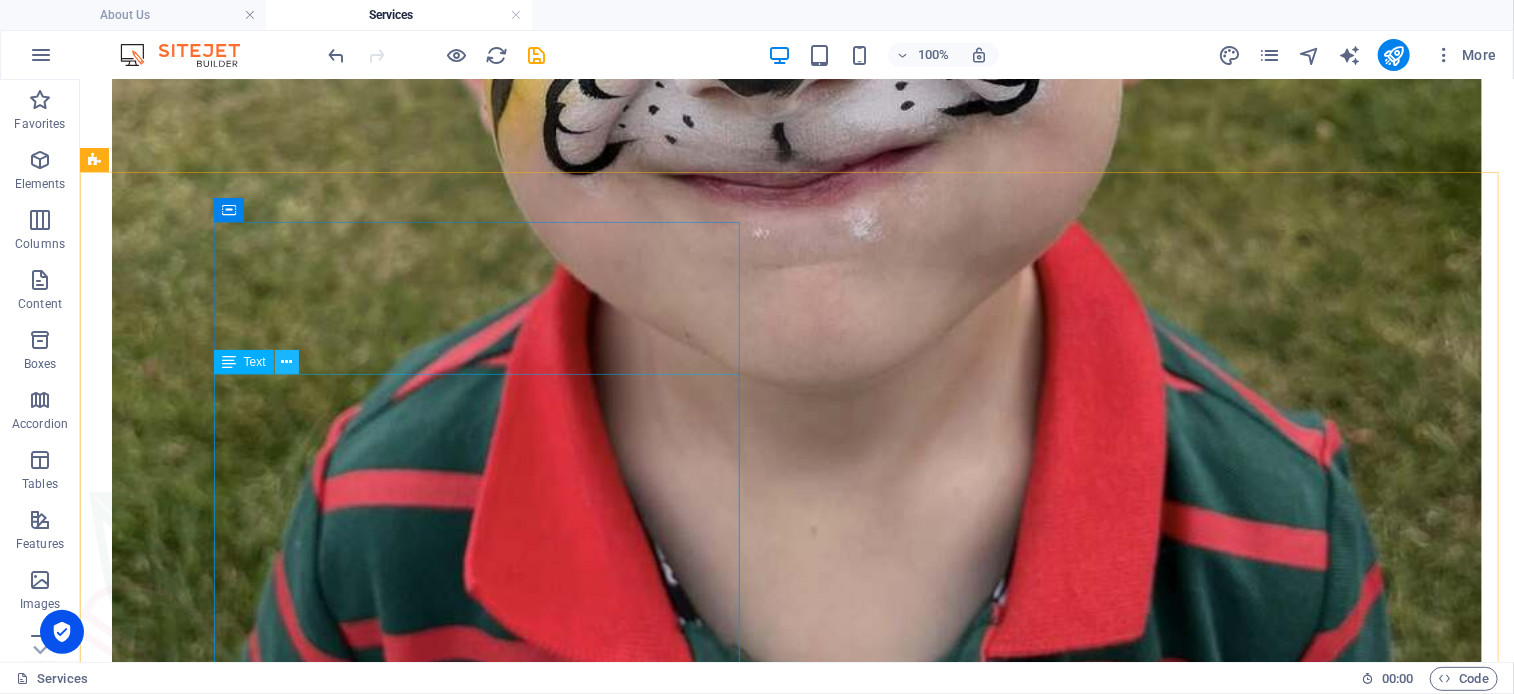 click at bounding box center [286, 362] 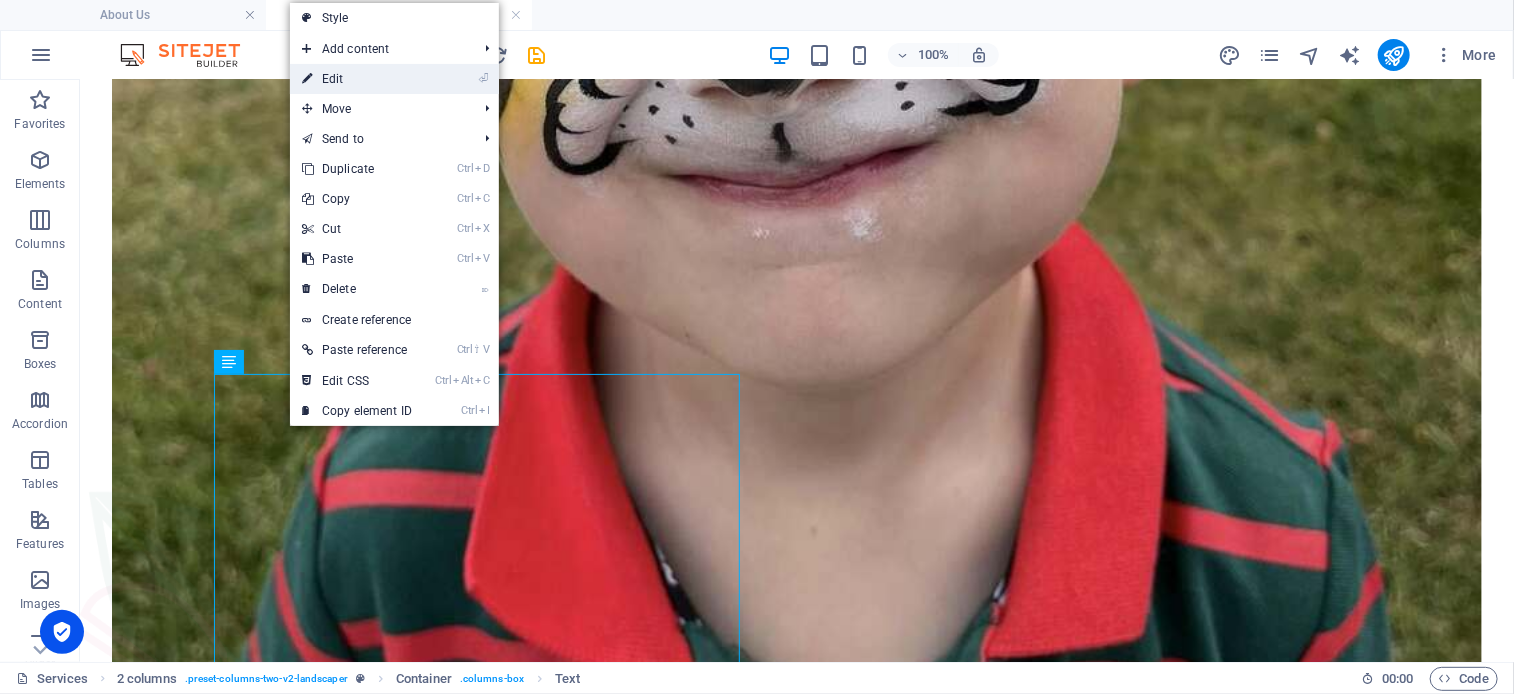 click on "⏎  Edit" at bounding box center [357, 79] 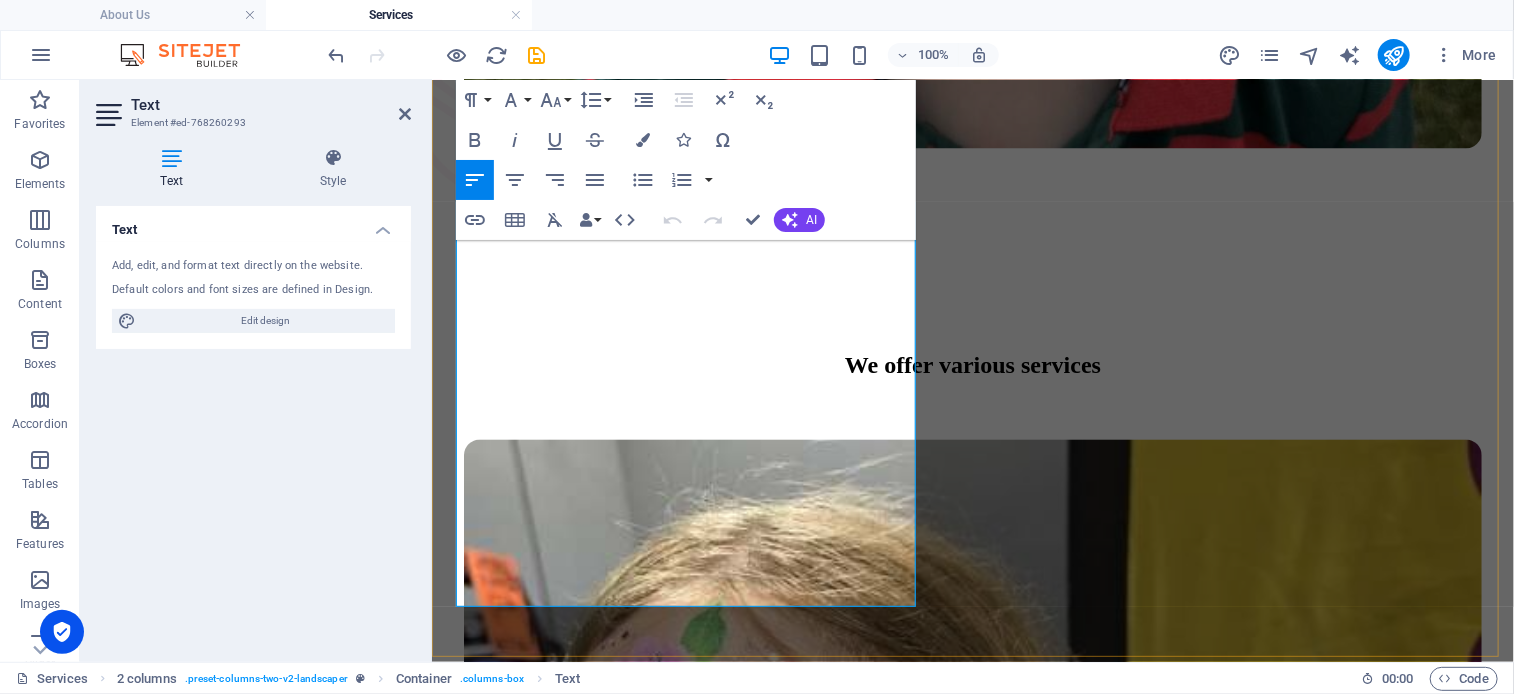 scroll, scrollTop: 1919, scrollLeft: 0, axis: vertical 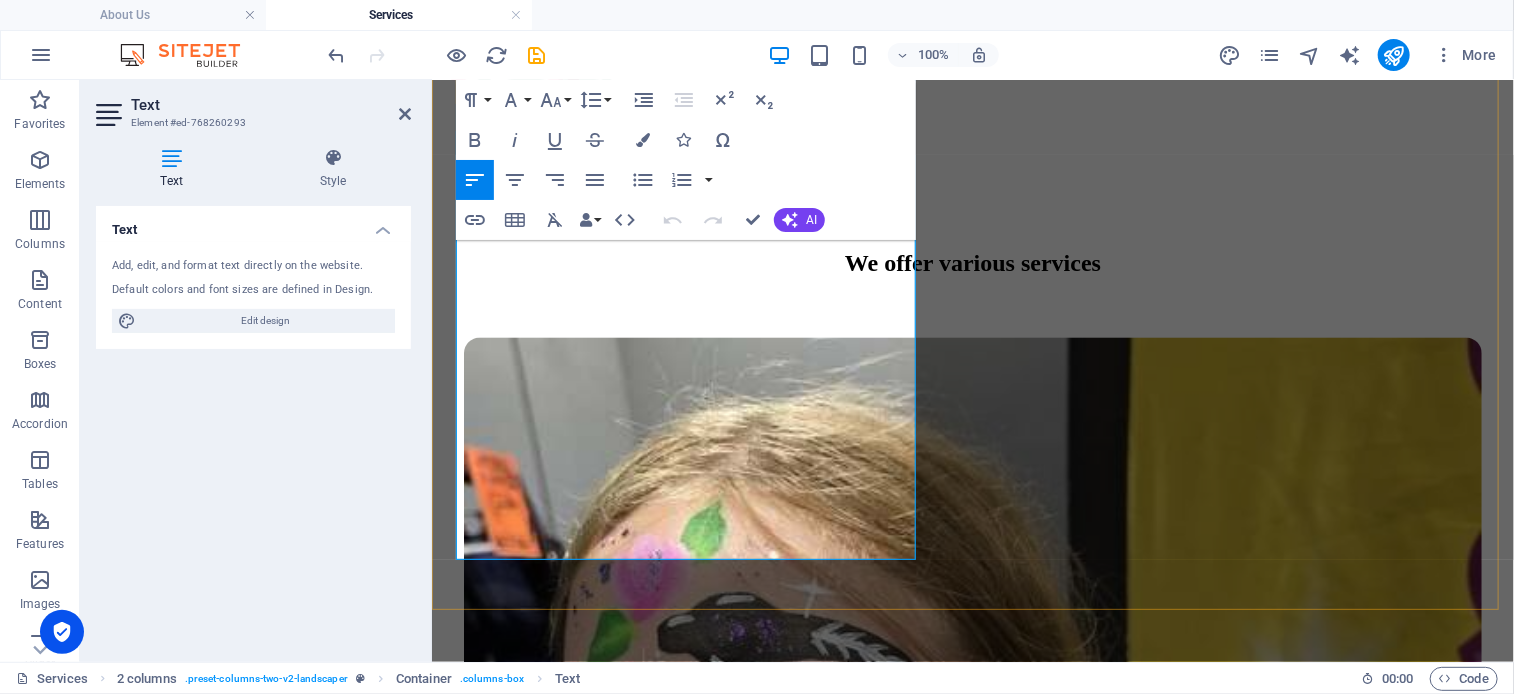 click on "All tattoos are applied by trained artists following strict hygiene protocols and quick-dry formulas for a clean, comfortable experience. Explore our glitter tattoo services or contact us to book [PERSON_NAME]’s go-to glitter tattoo artists [DATE]." at bounding box center (972, 2265) 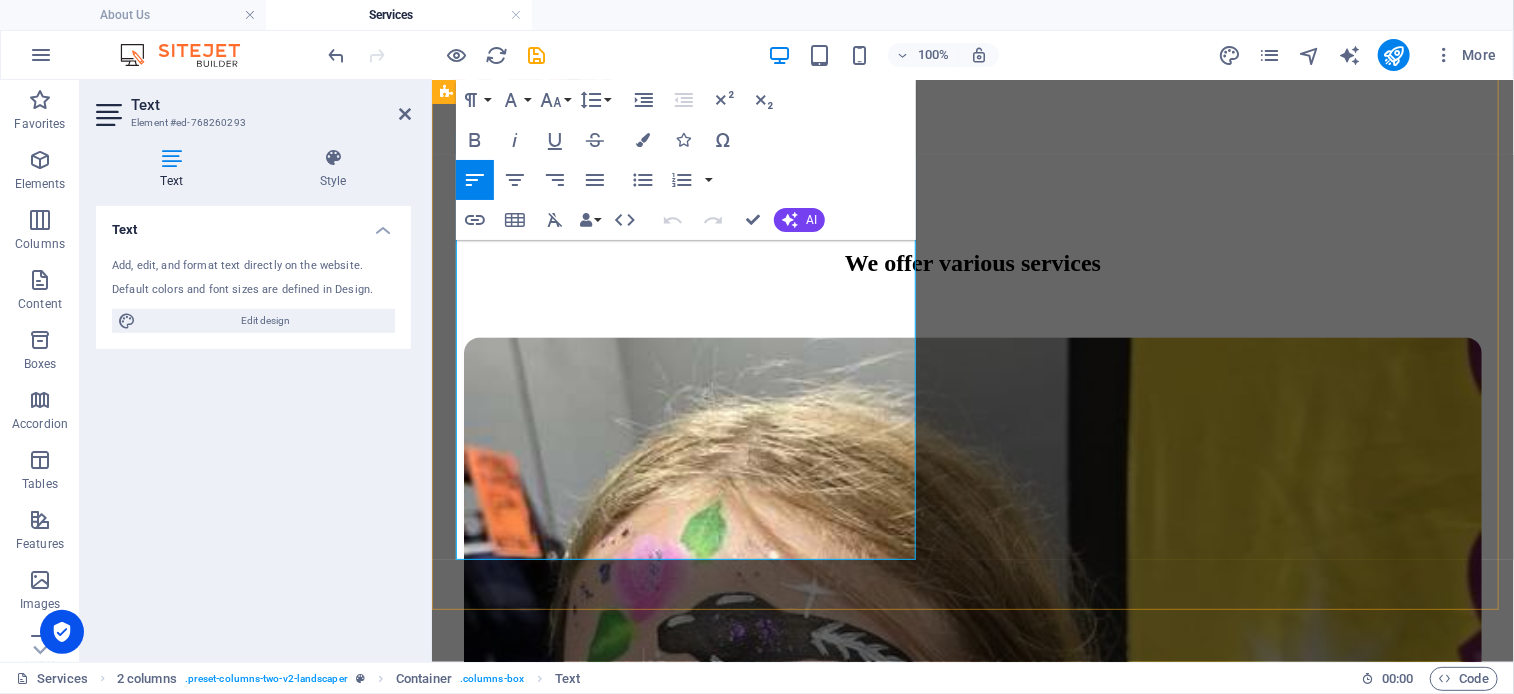 type 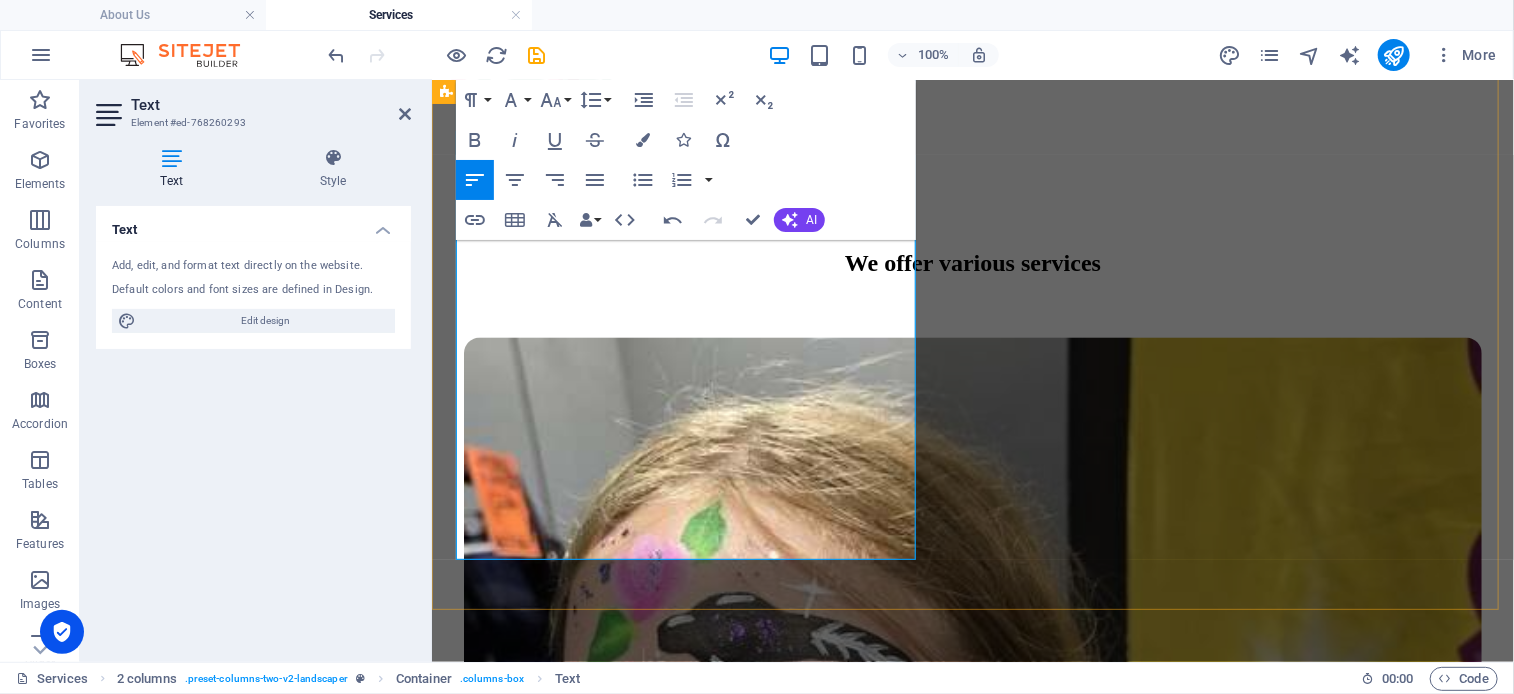 drag, startPoint x: 811, startPoint y: 548, endPoint x: 547, endPoint y: 554, distance: 264.06818 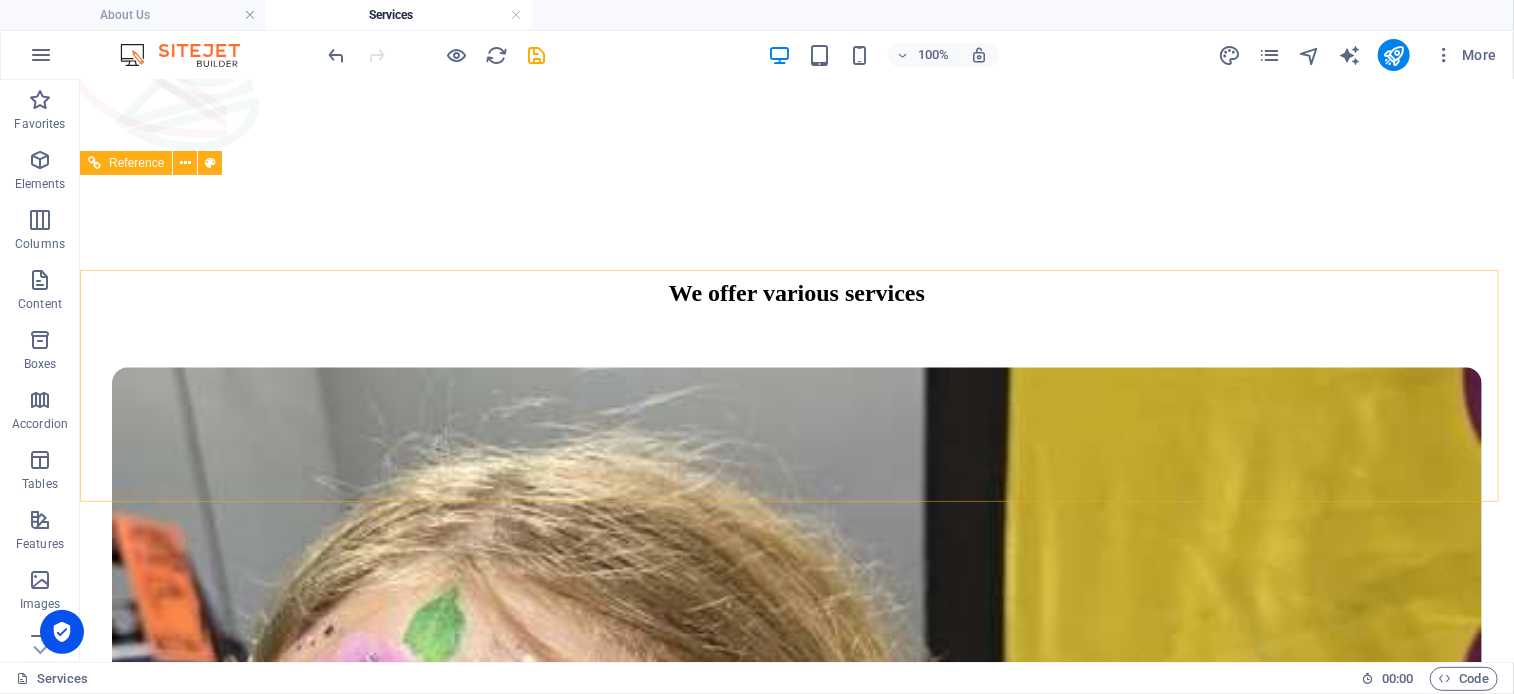 scroll, scrollTop: 2222, scrollLeft: 0, axis: vertical 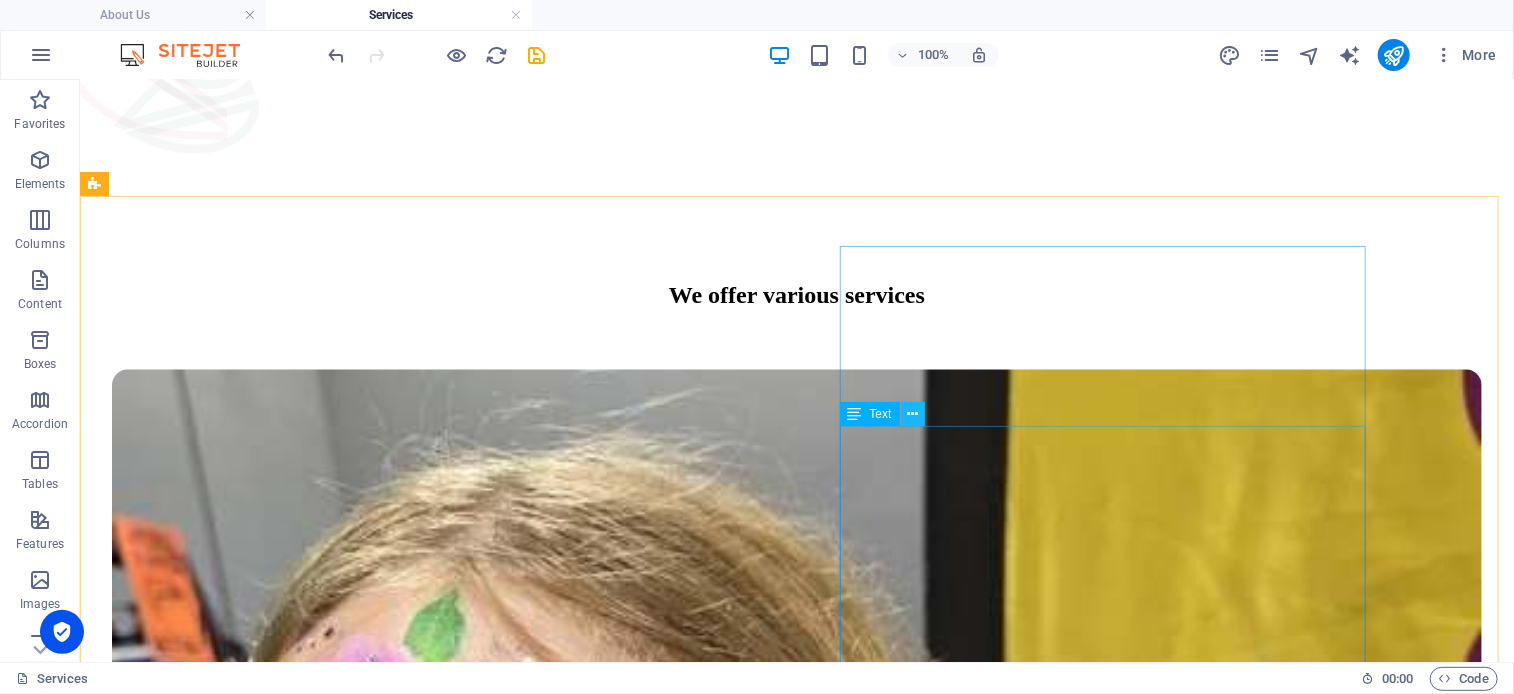 click at bounding box center [912, 414] 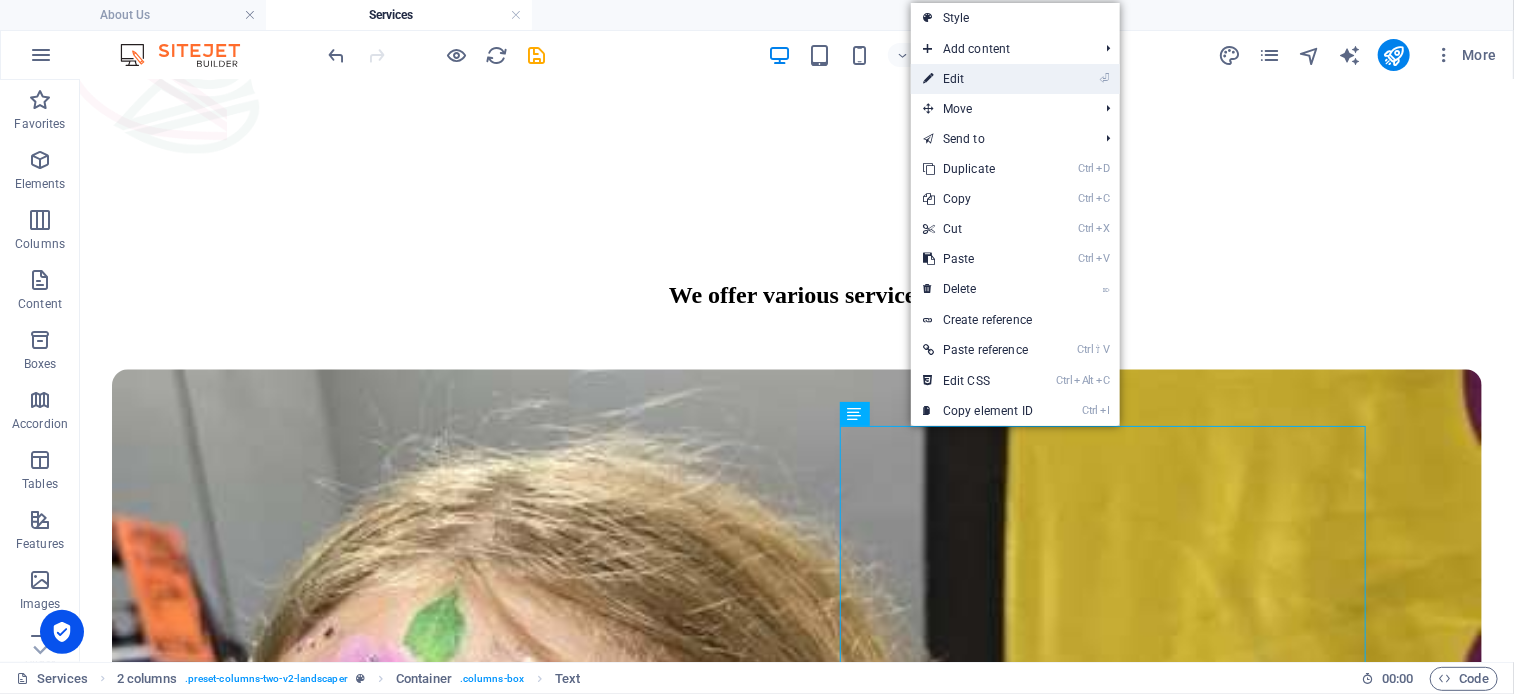 click on "⏎  Edit" at bounding box center (978, 79) 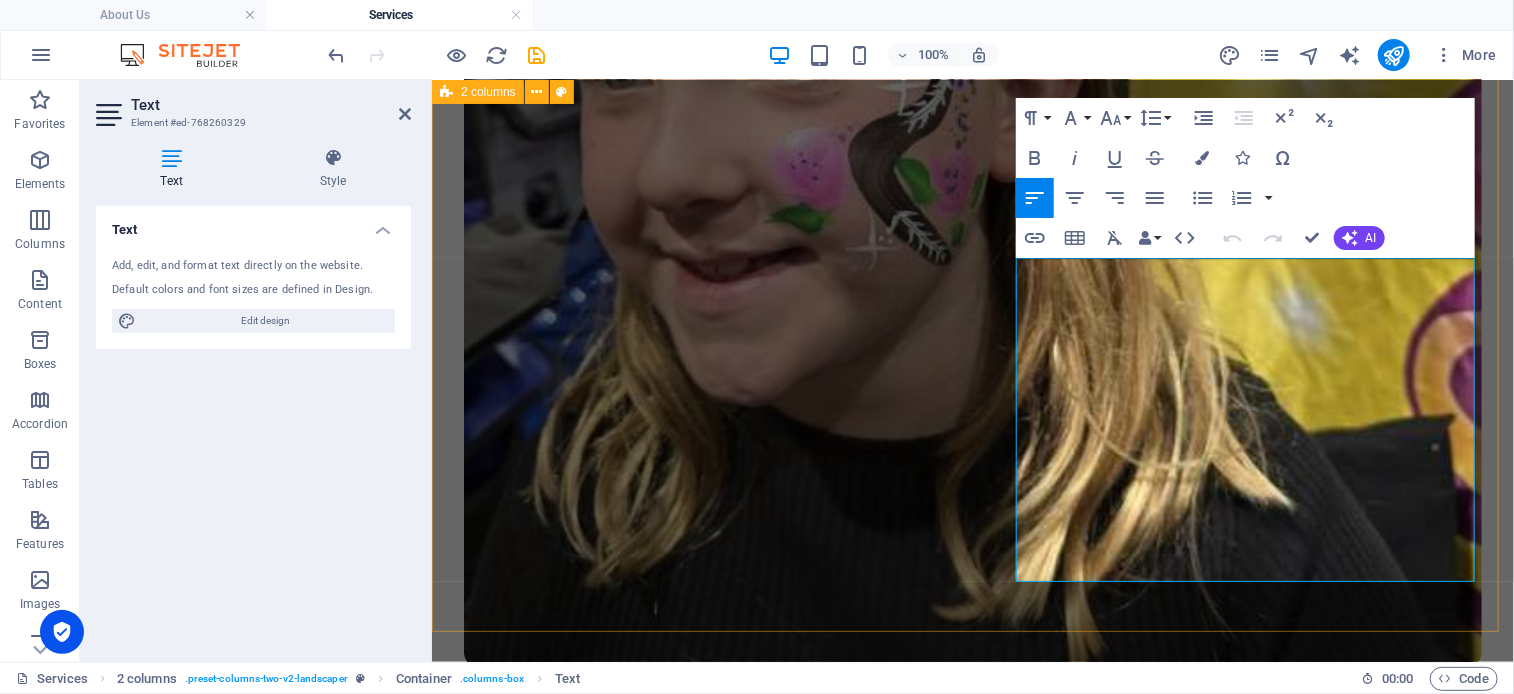 scroll, scrollTop: 2609, scrollLeft: 0, axis: vertical 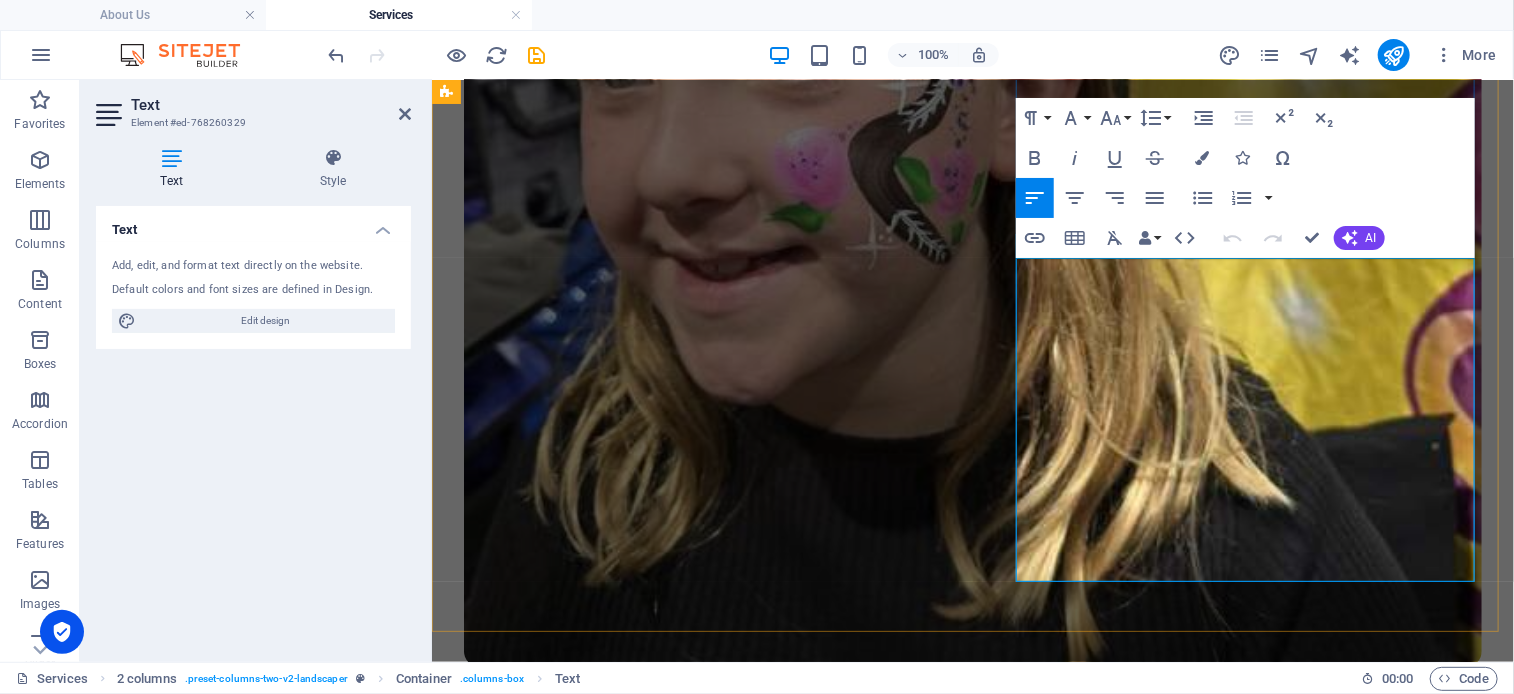 drag, startPoint x: 1159, startPoint y: 532, endPoint x: 1251, endPoint y: 551, distance: 93.941475 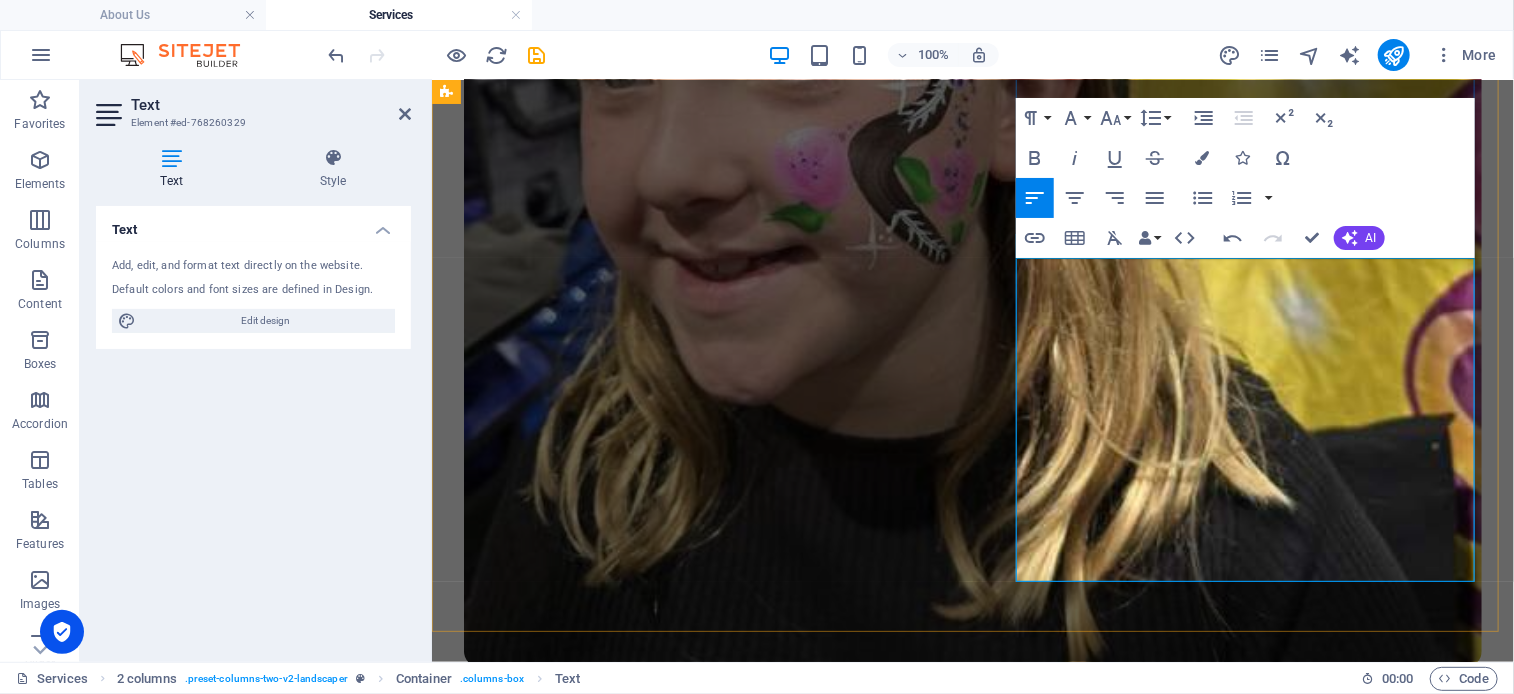 drag, startPoint x: 1247, startPoint y: 571, endPoint x: 1165, endPoint y: 545, distance: 86.023254 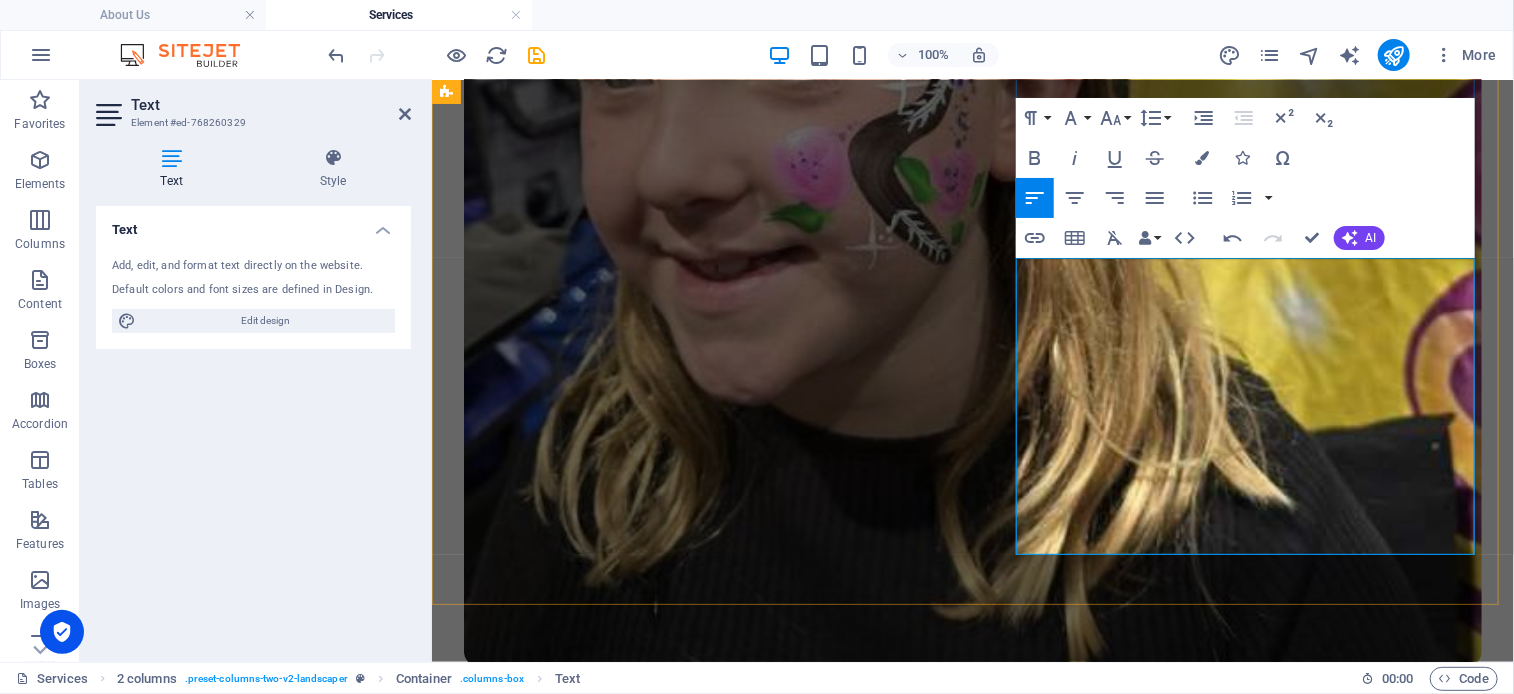 type 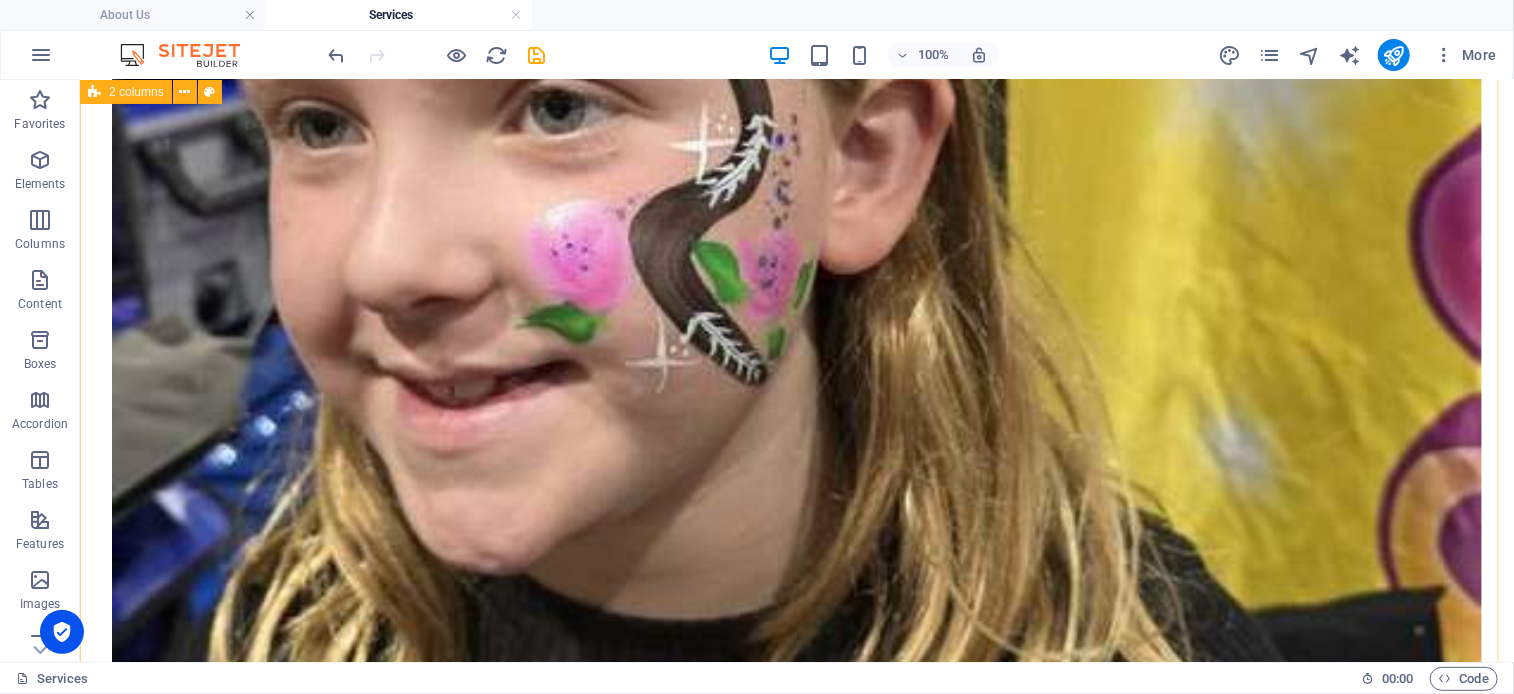 scroll, scrollTop: 3036, scrollLeft: 0, axis: vertical 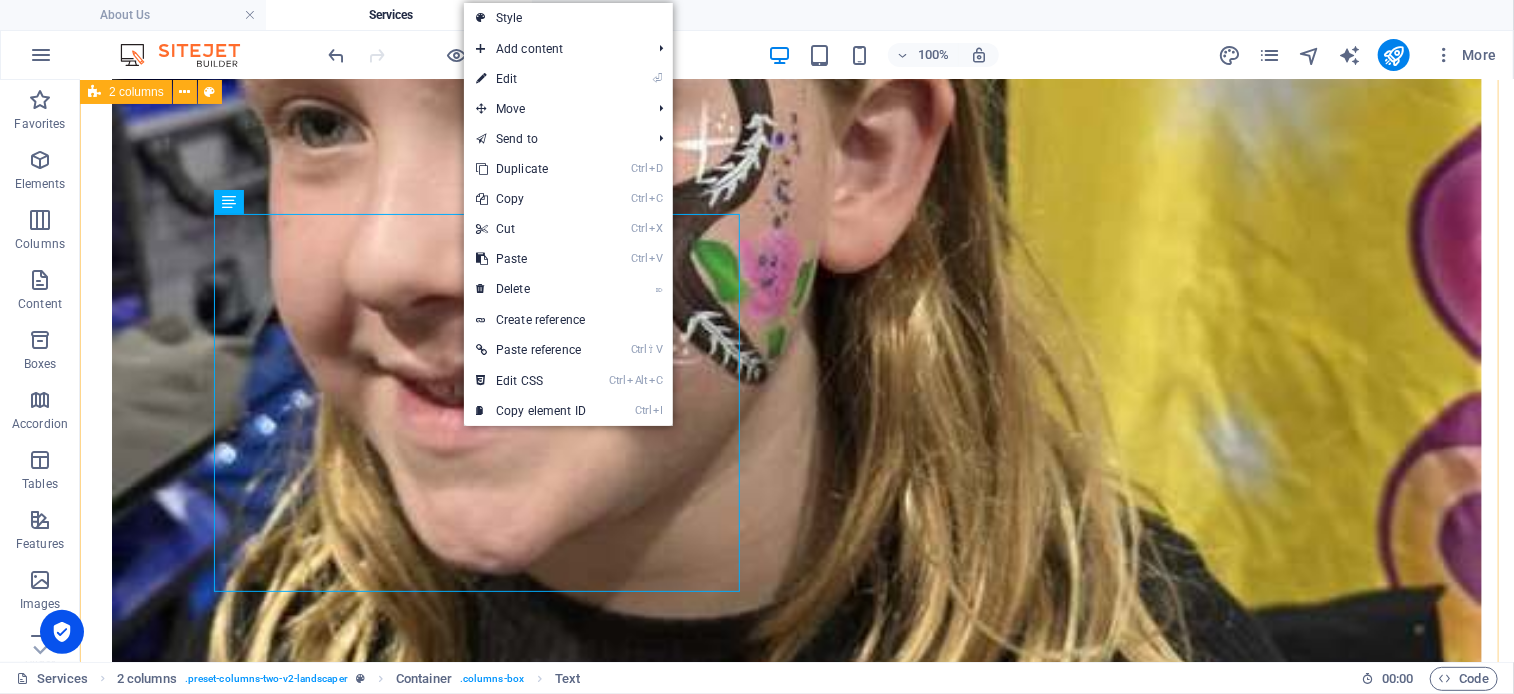 click on "Vibrant UV Face Painting for Festivals & Celebrations At Little Flower Facepainting, we deliver UV face painting services in [GEOGRAPHIC_DATA] and across [GEOGRAPHIC_DATA]. Perfect for glow-in-the-dark parties, blacklight events and festivals, our neon UV paints create eye-catching designs—from tribal patterns and fantasy masks to custom logos—that glow brilliantly under UV light. Our trained artists use skin-safe, hypoallergenic UV face paints and follow strict hygiene protocols to ensure a fun, worry-free experience for guests of all ages. To help you light up every celebration, we also offer a range of professional blacklight torches for sale. Choose from compact handheld UV flashlights to high-output LED fixtures, all perfectly matched to our UV facepaint. Explore our  UV face painting services , or  contact us  to book Bathurst’s top glow-in-the-dark artists [DATE]." at bounding box center (796, 4939) 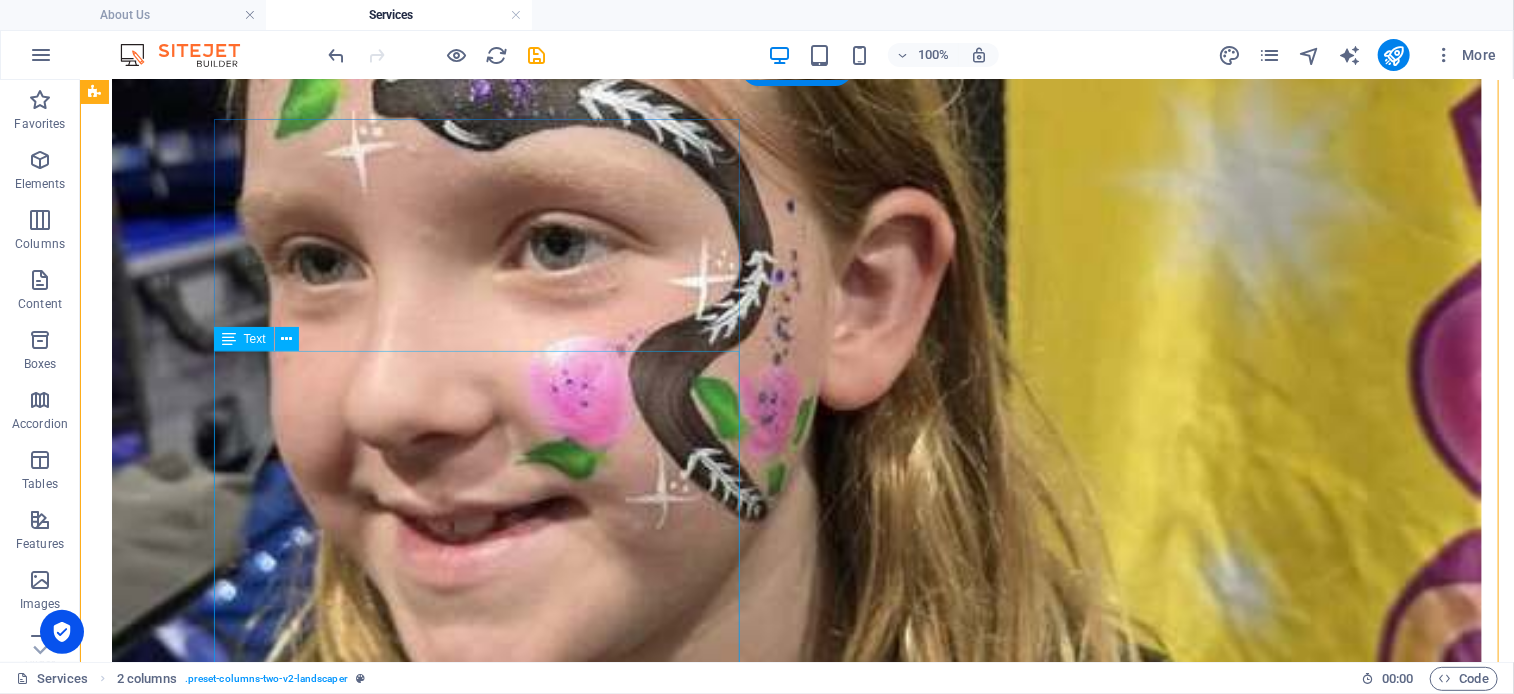 scroll, scrollTop: 2901, scrollLeft: 0, axis: vertical 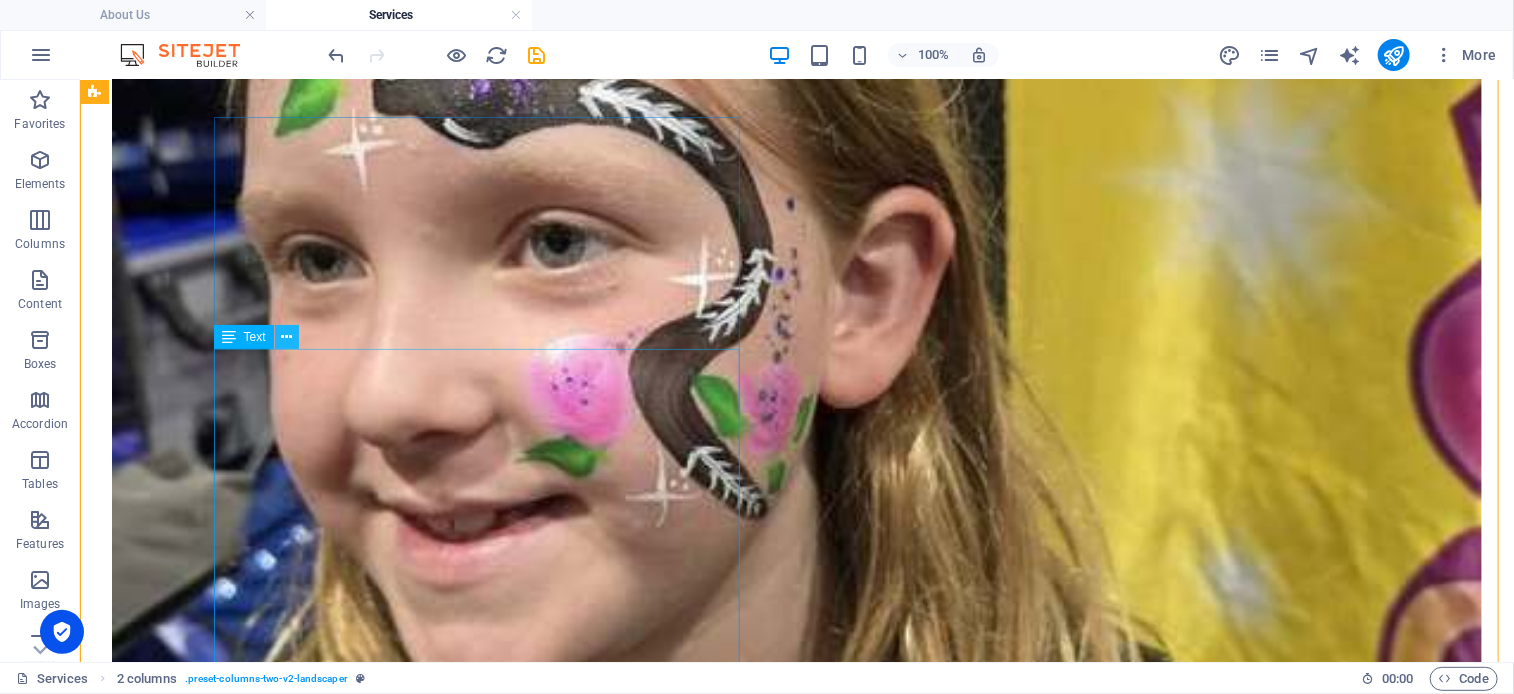 click at bounding box center (286, 337) 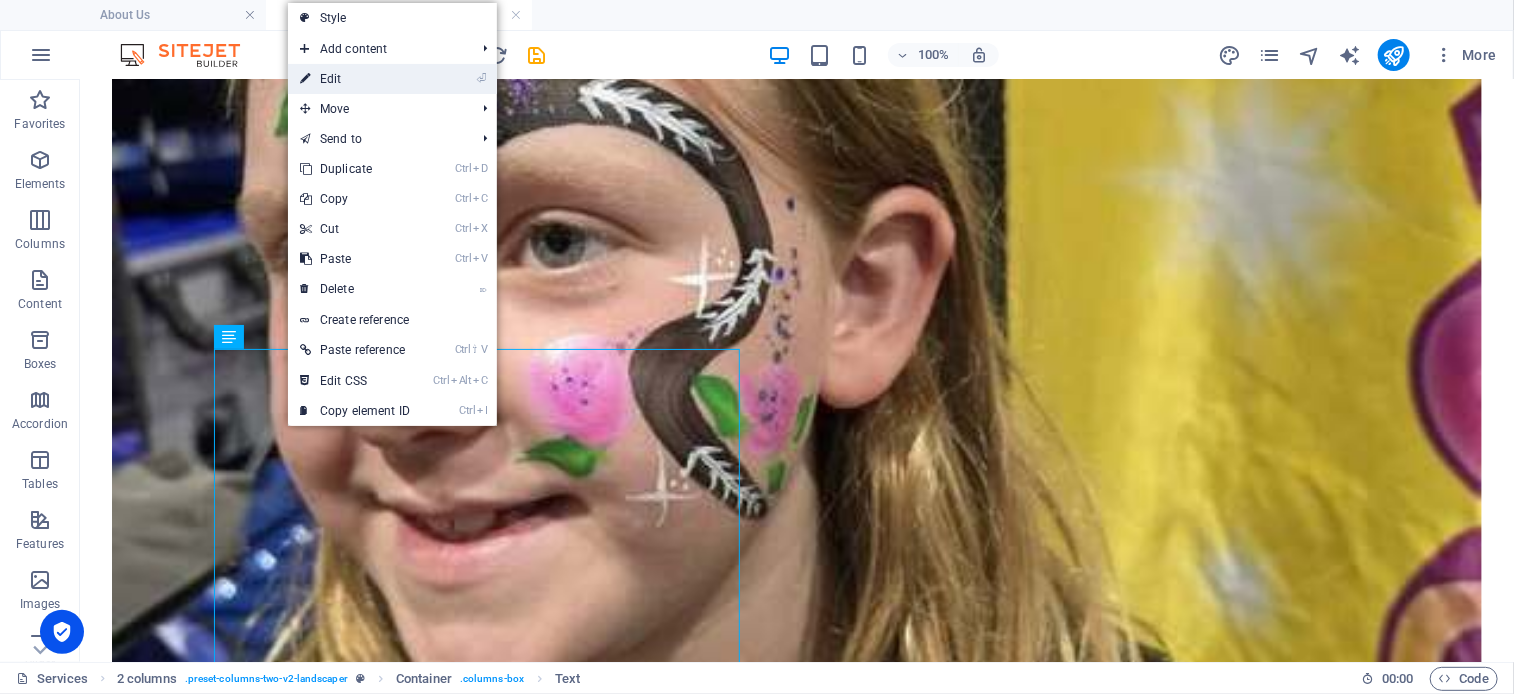click on "⏎  Edit" at bounding box center [355, 79] 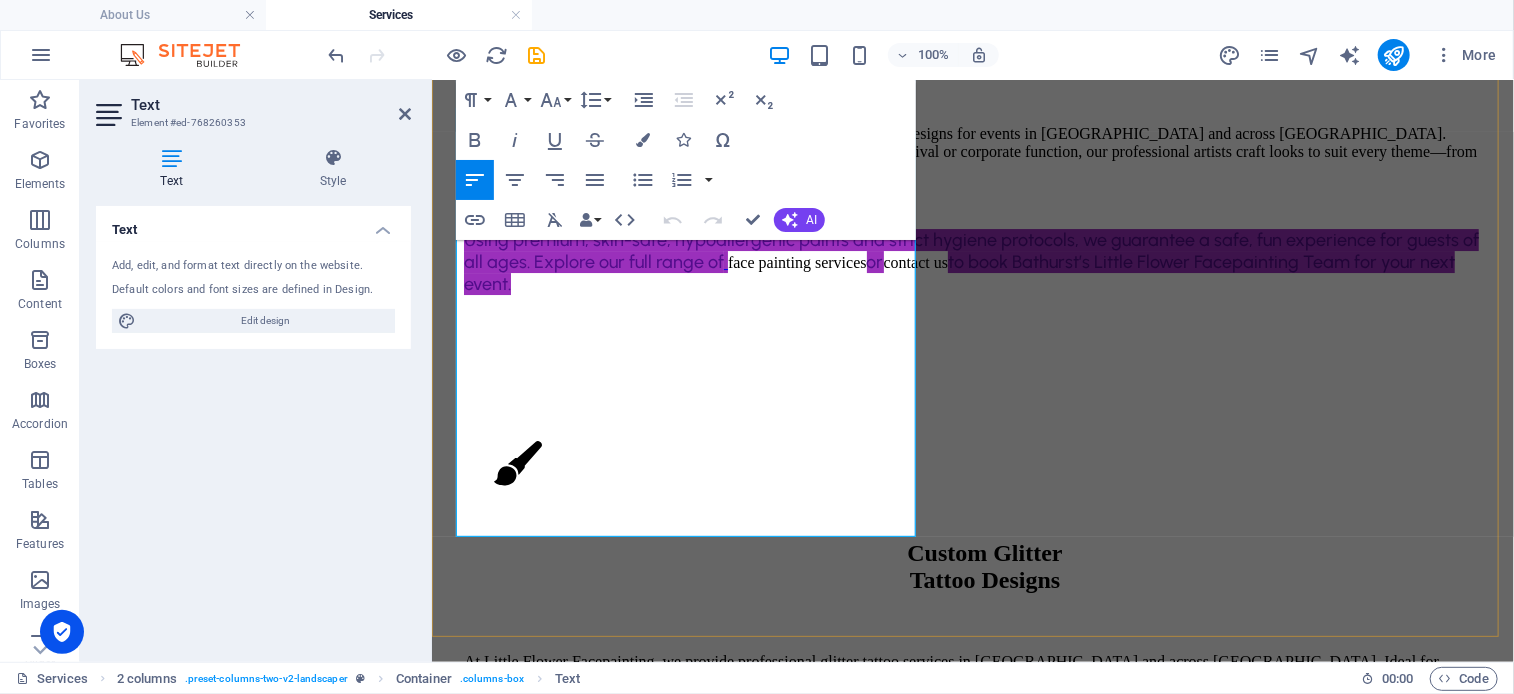 scroll, scrollTop: 3392, scrollLeft: 0, axis: vertical 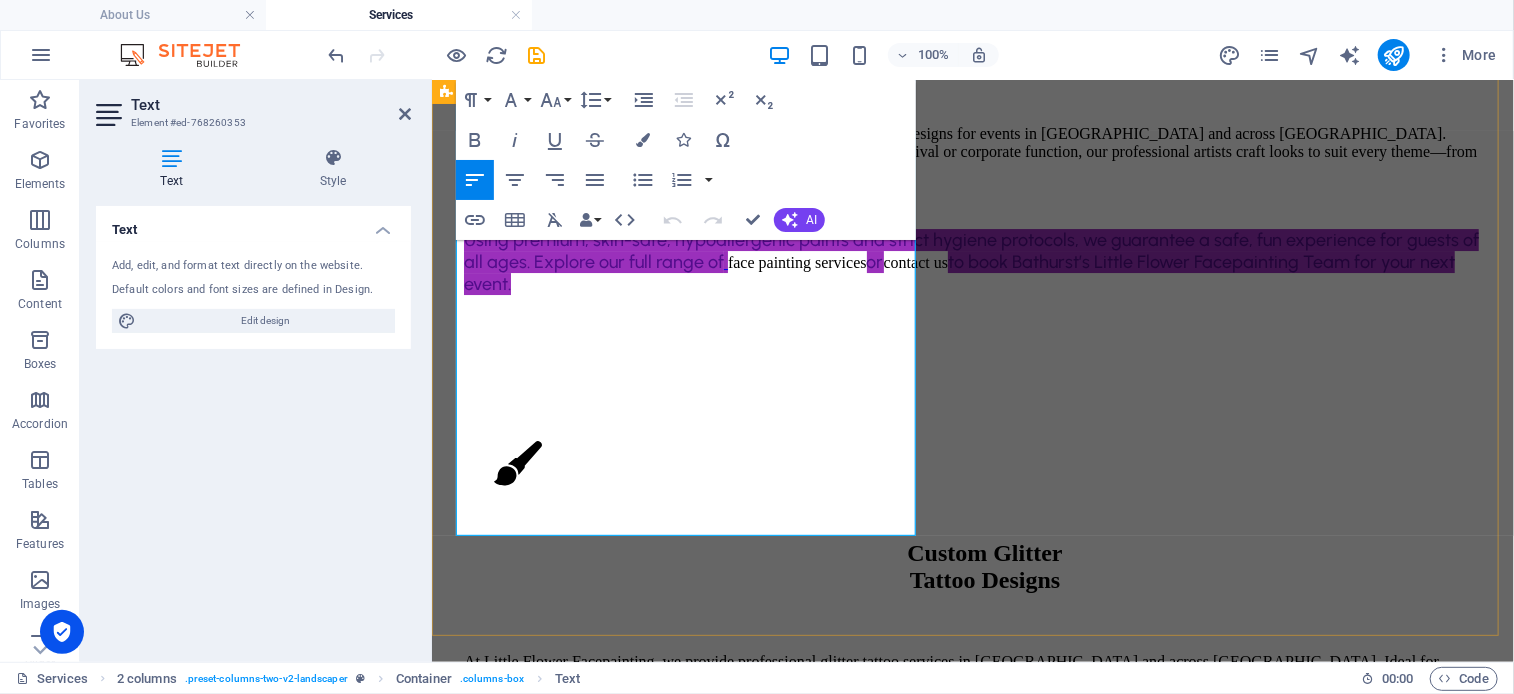 drag, startPoint x: 580, startPoint y: 522, endPoint x: 609, endPoint y: 522, distance: 29 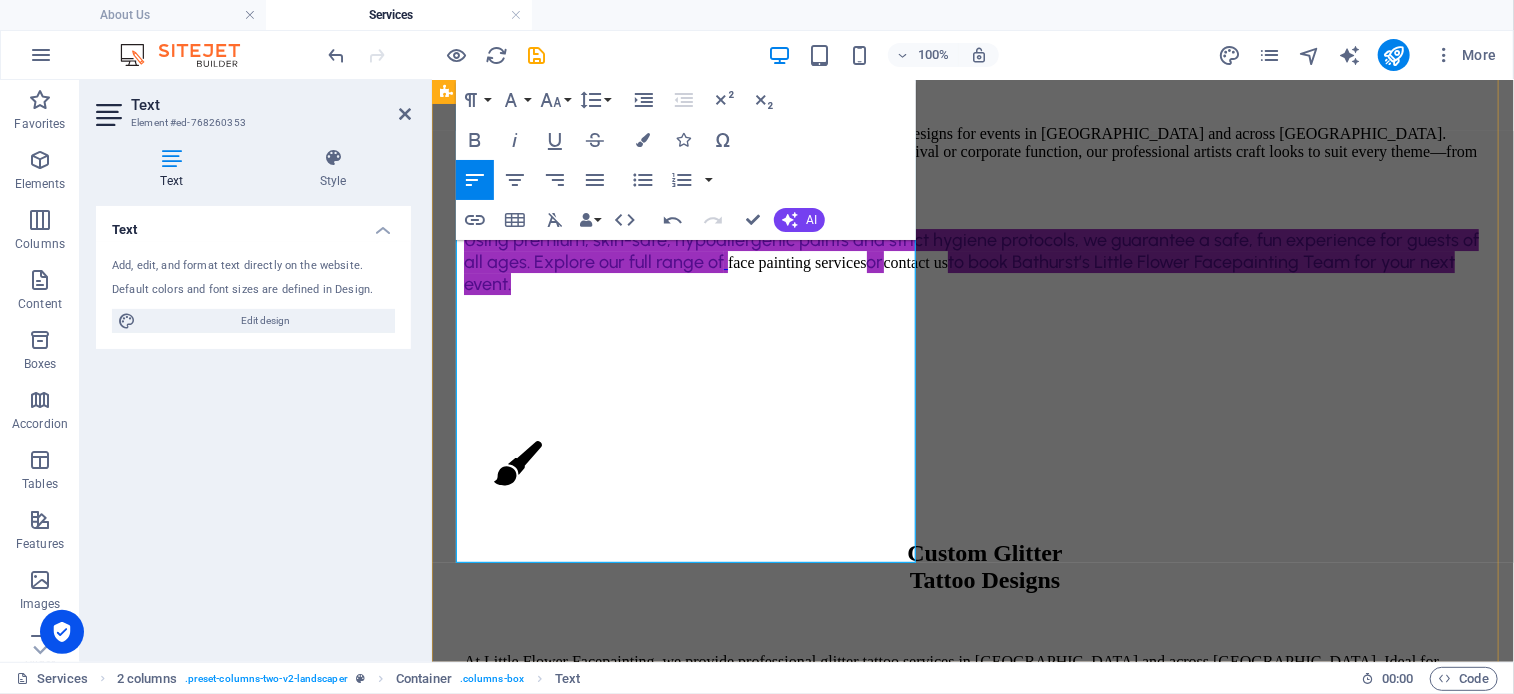 click on "To help you light up every celebration, we also offer a range of professional blacklight torches for sale. Choose from compact handheld UV flashlights to high-output LED fixtures, all perfectly matched to our UV facepaint. Explore our  UV face painting services , or  contact us  to book Bathurst’s Little Flower Facepaint's  glow-in-the-dark artists [DATE]." at bounding box center [972, 3225] 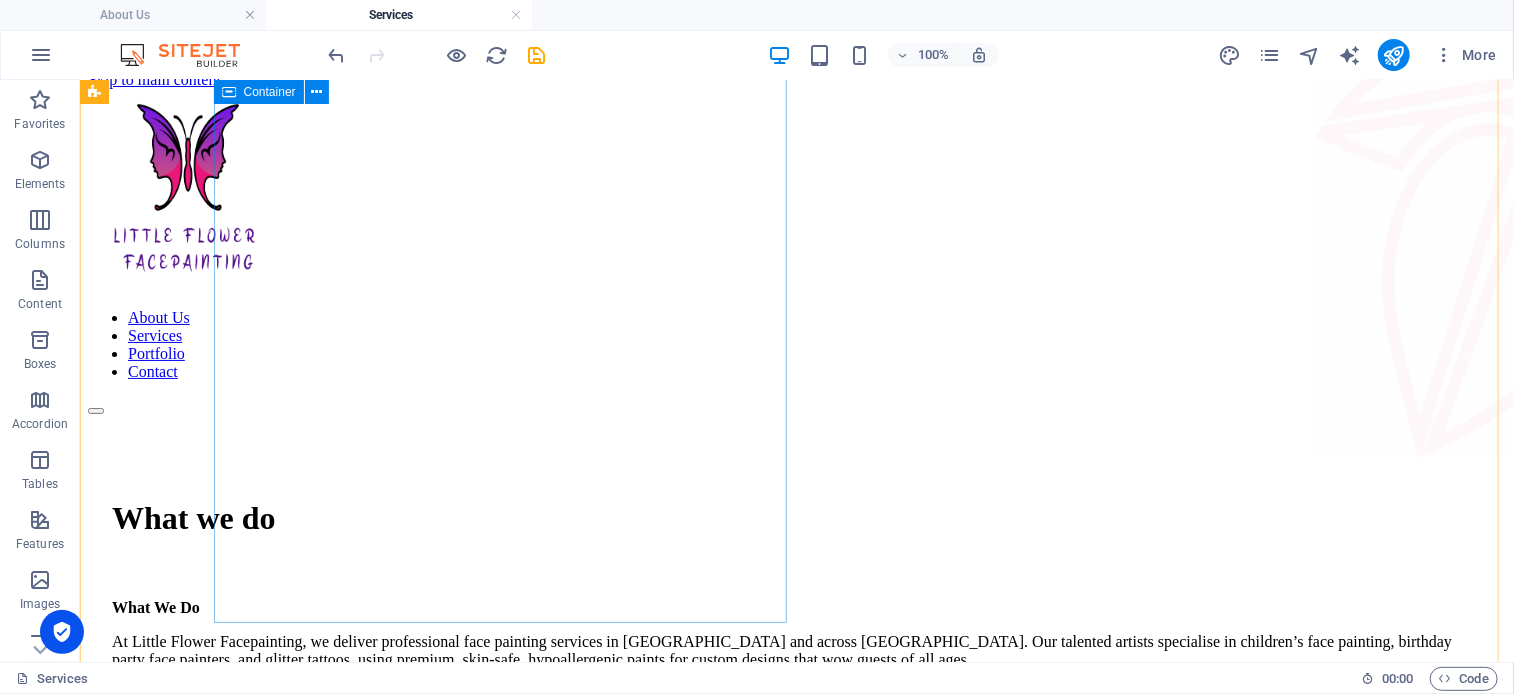 scroll, scrollTop: 0, scrollLeft: 0, axis: both 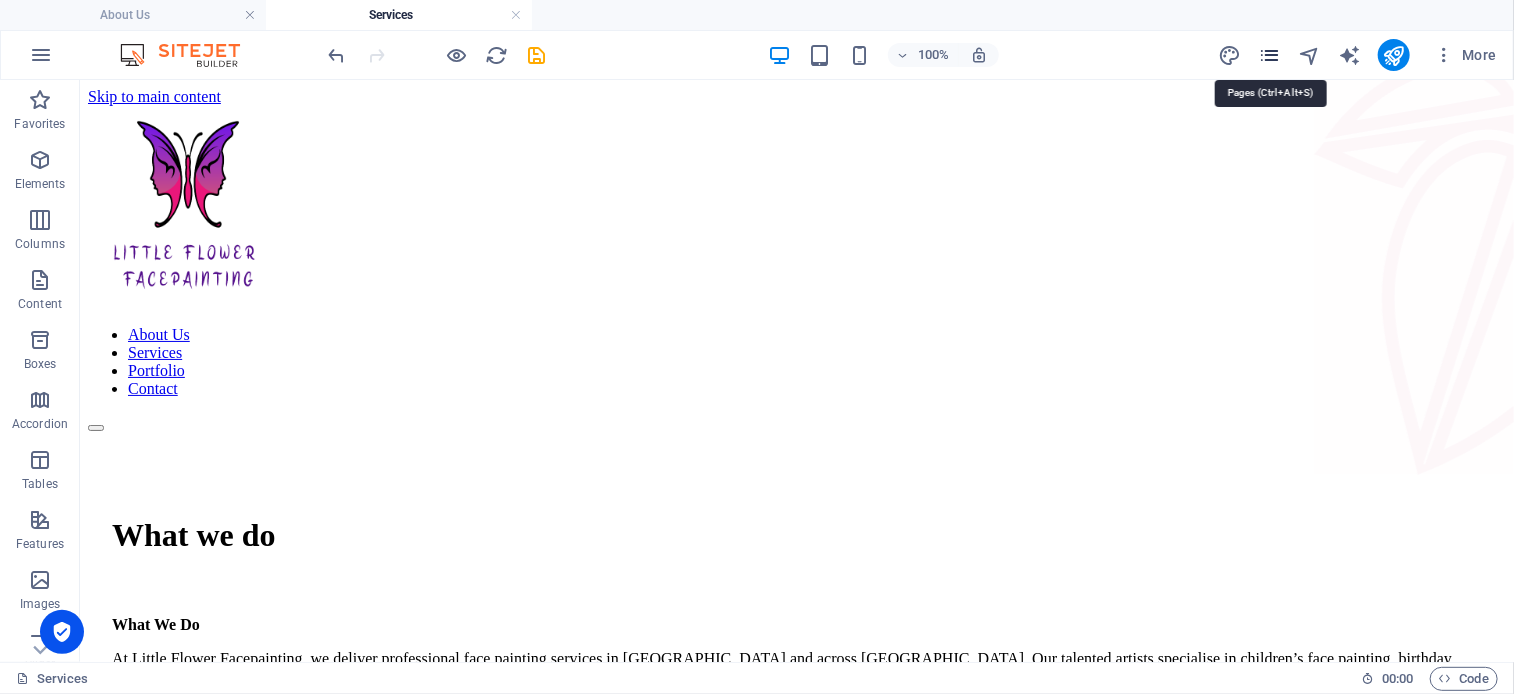 click at bounding box center (1269, 55) 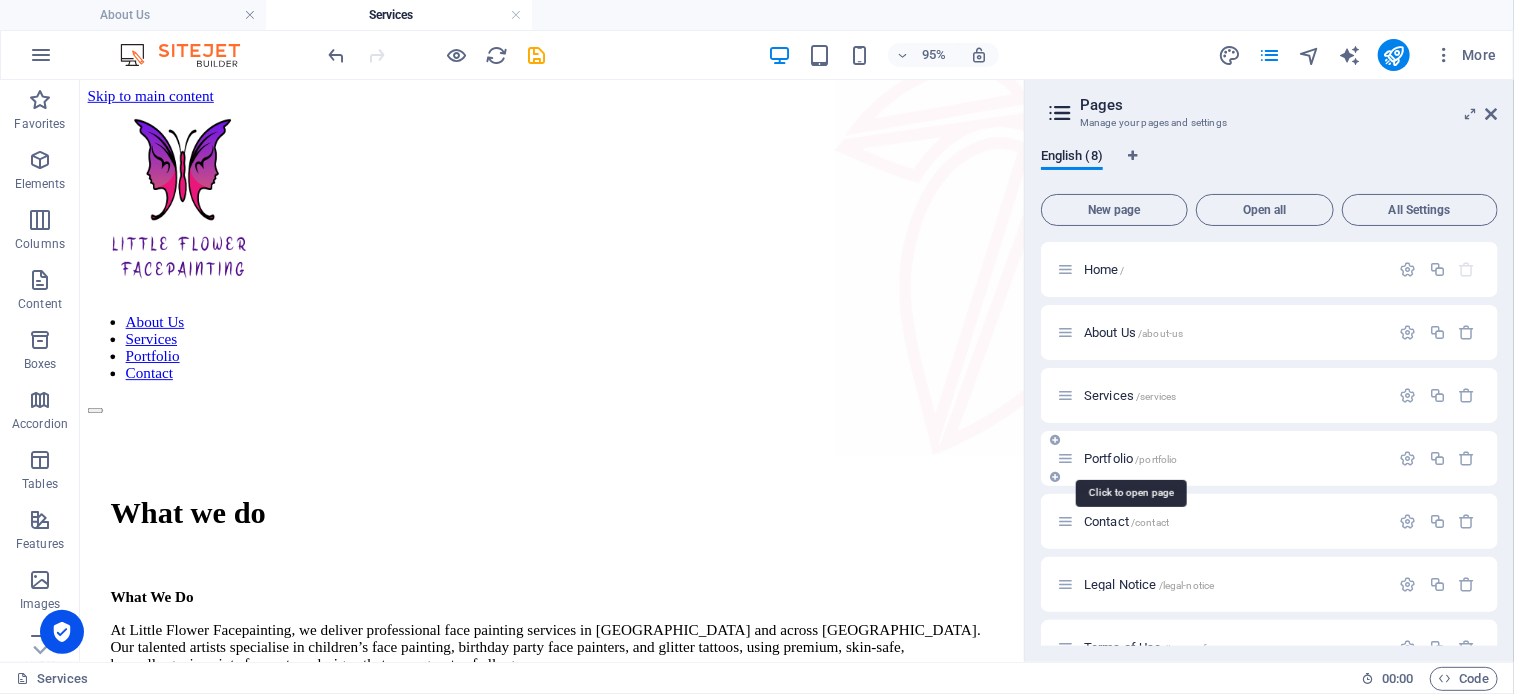 click on "Portfolio /portfolio" at bounding box center [1131, 458] 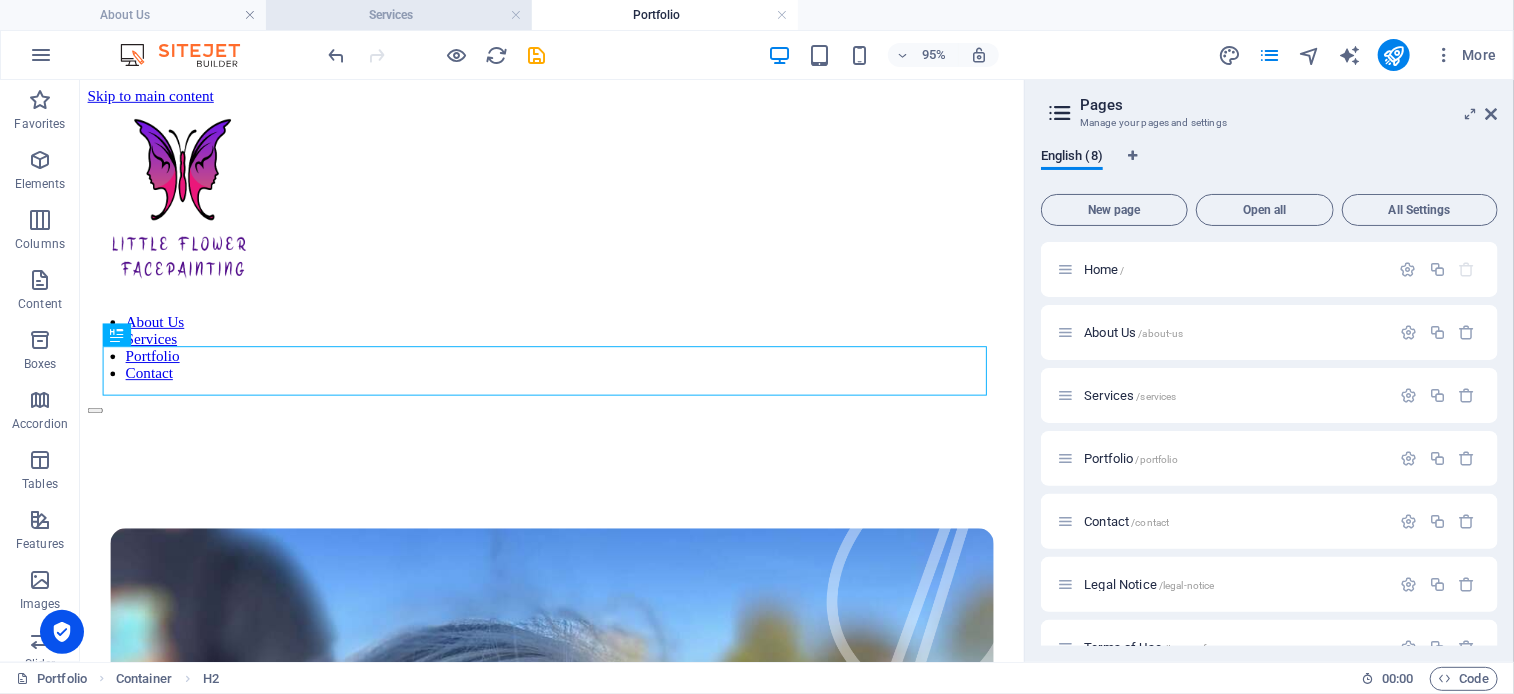 scroll, scrollTop: 561, scrollLeft: 0, axis: vertical 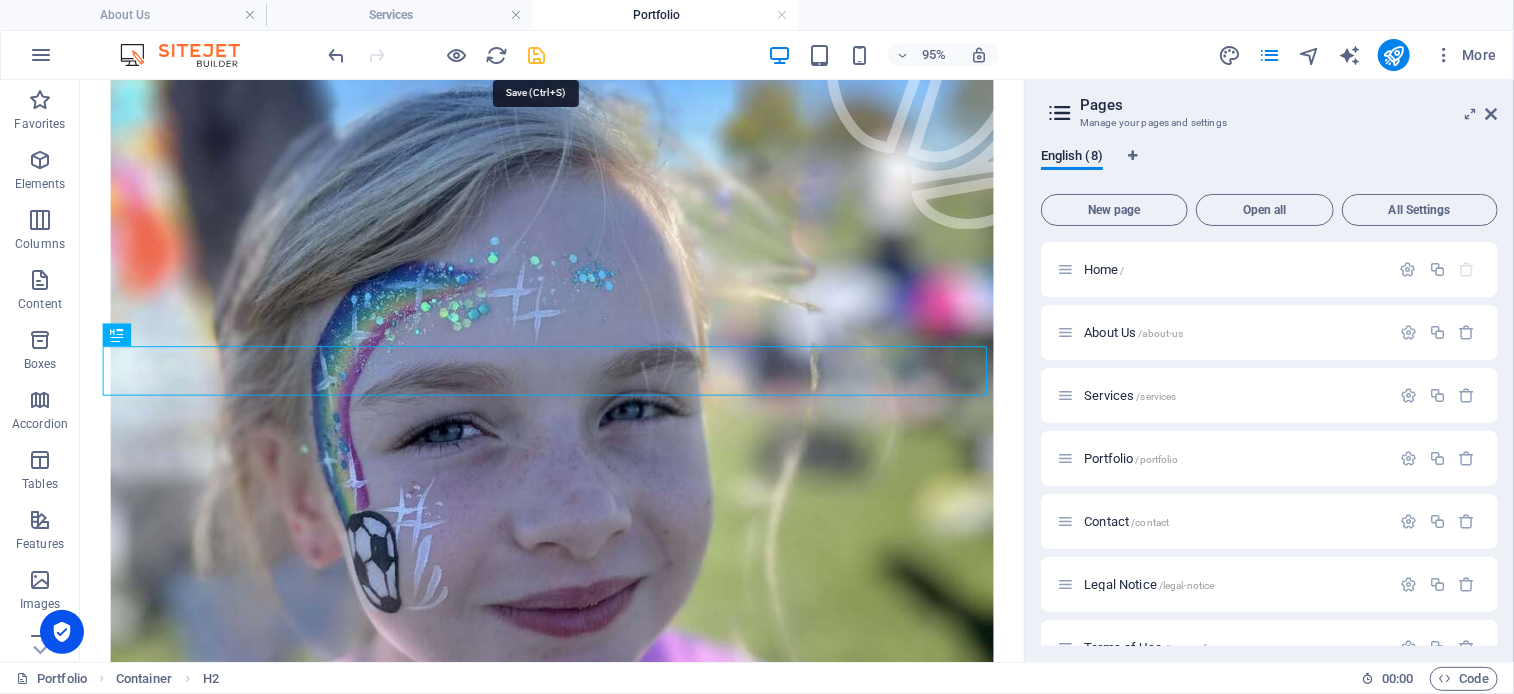 click at bounding box center [537, 55] 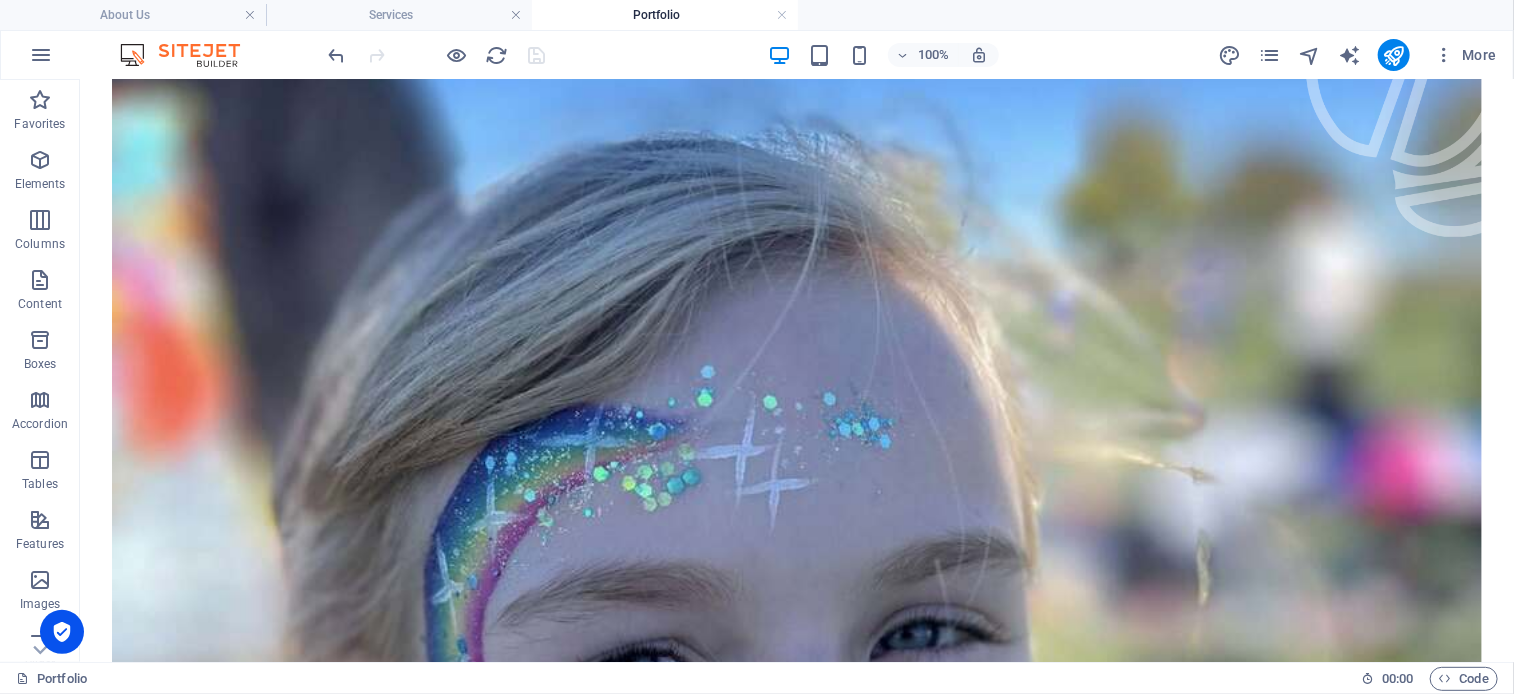 click on "100% More" at bounding box center (757, 55) 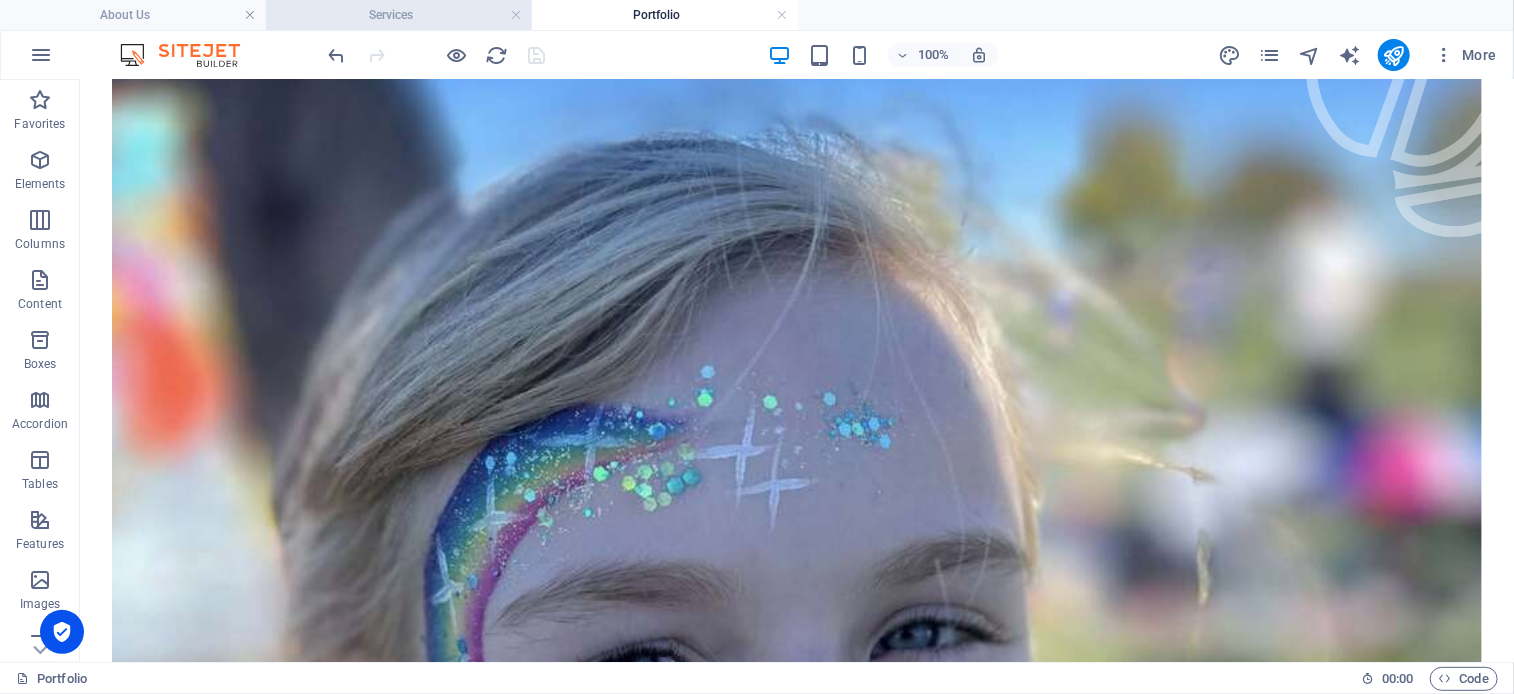 click on "Services" at bounding box center (399, 15) 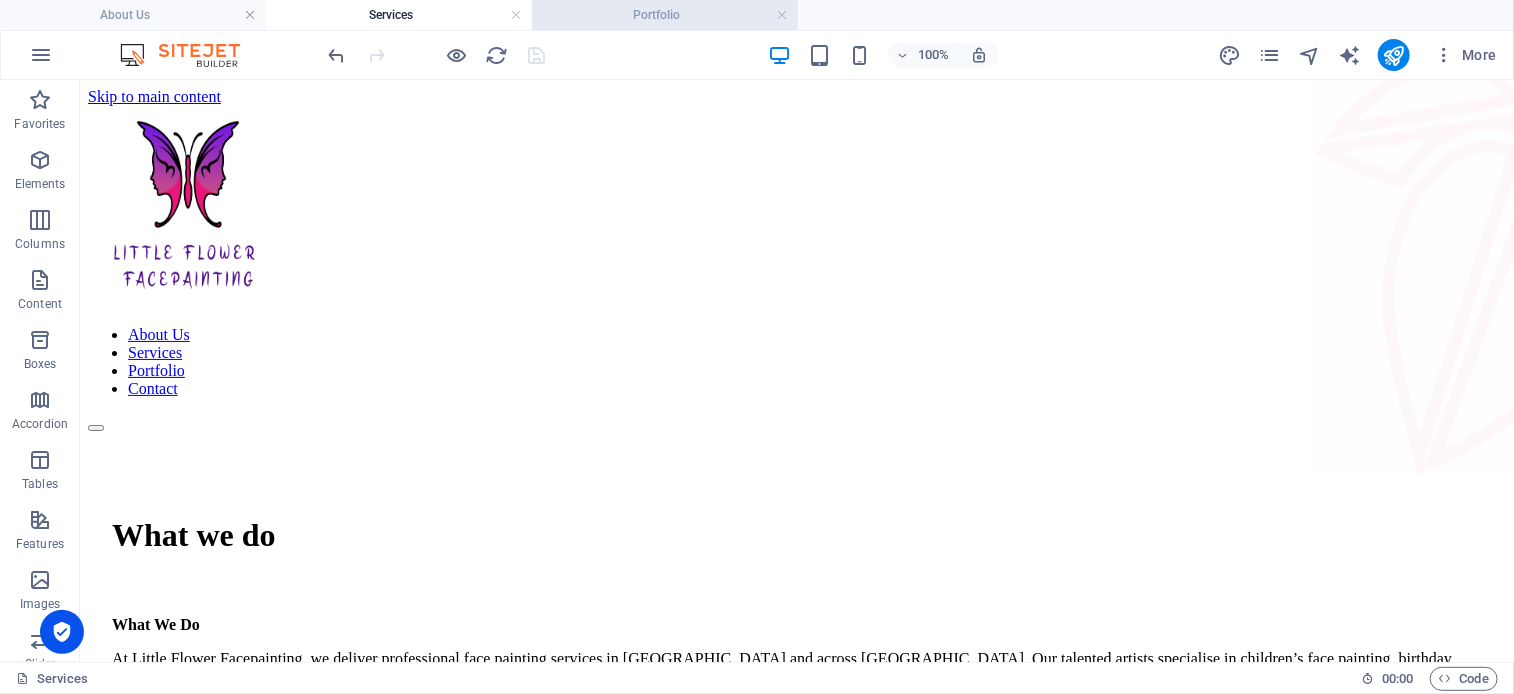 click on "Portfolio" at bounding box center [665, 15] 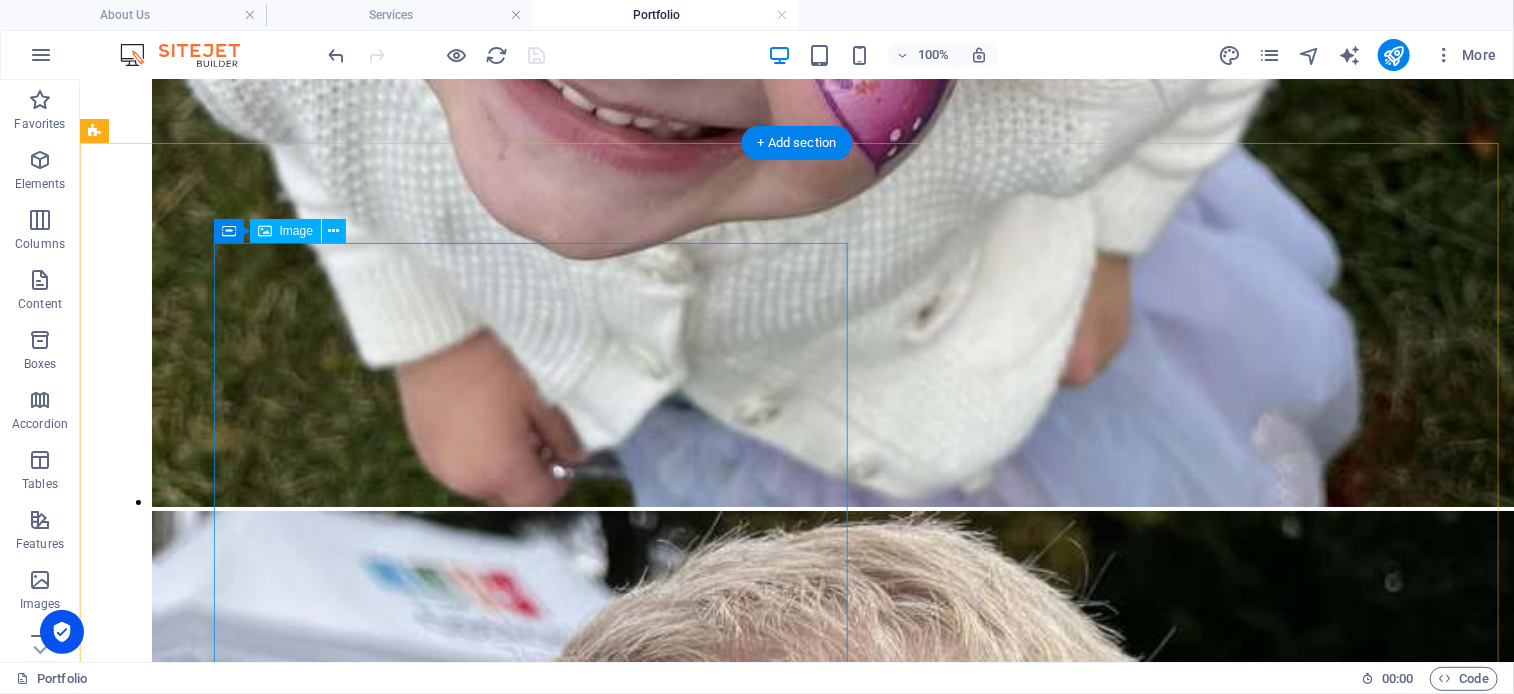 scroll, scrollTop: 3485, scrollLeft: 0, axis: vertical 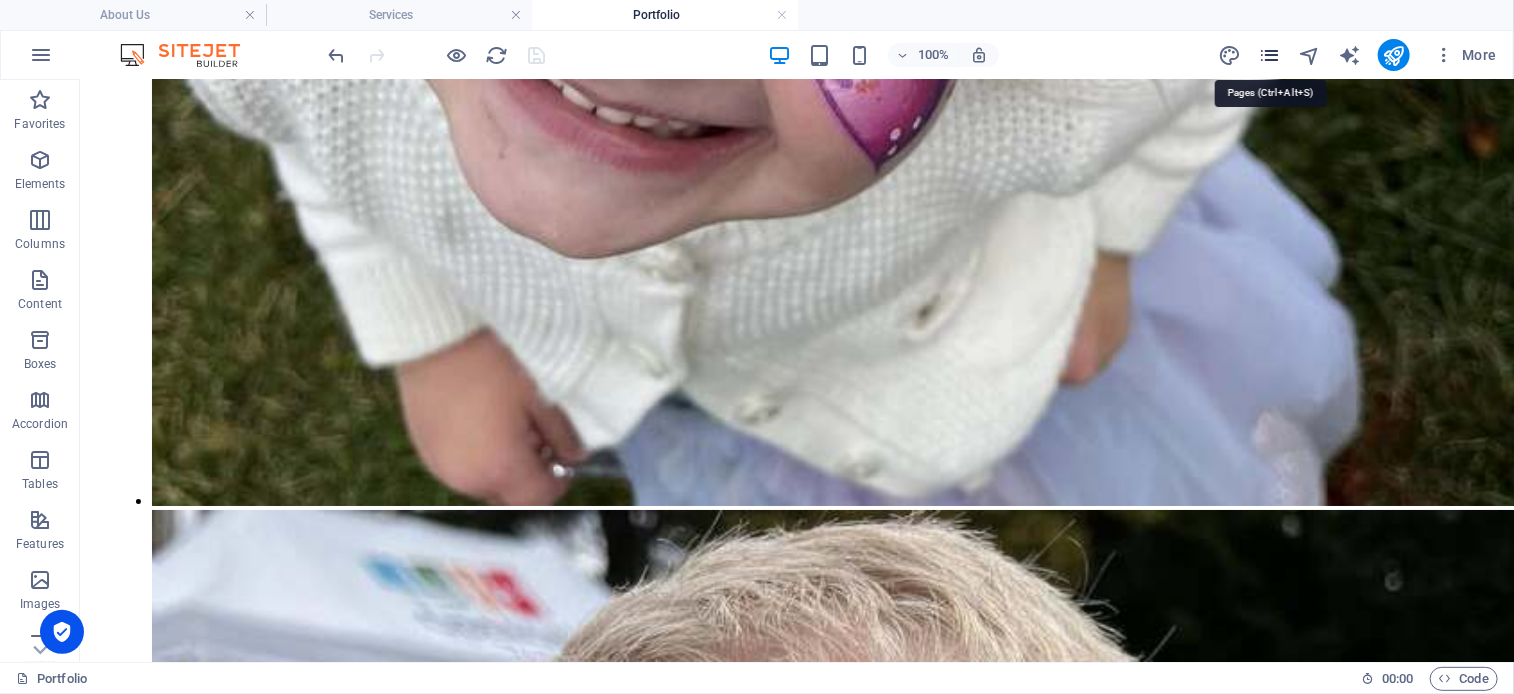 click at bounding box center (1269, 55) 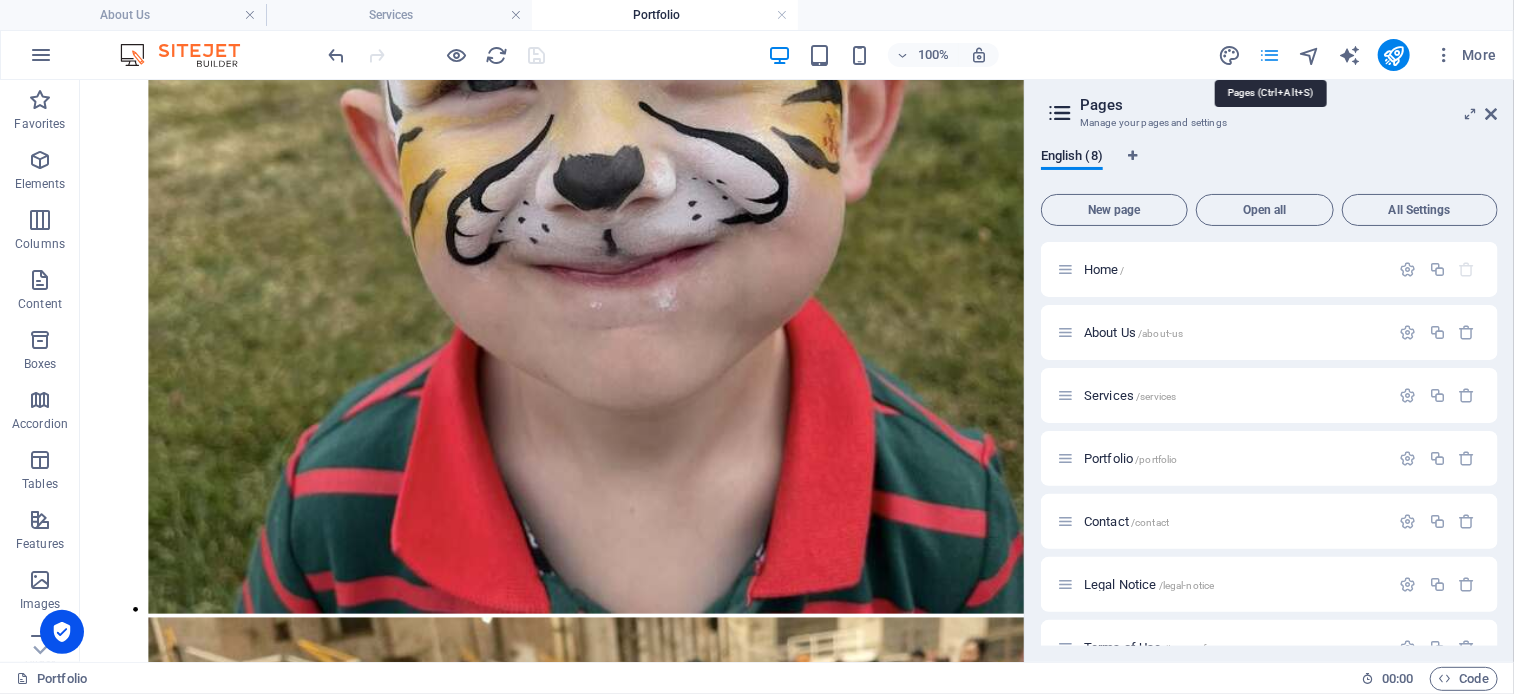 scroll, scrollTop: 3478, scrollLeft: 0, axis: vertical 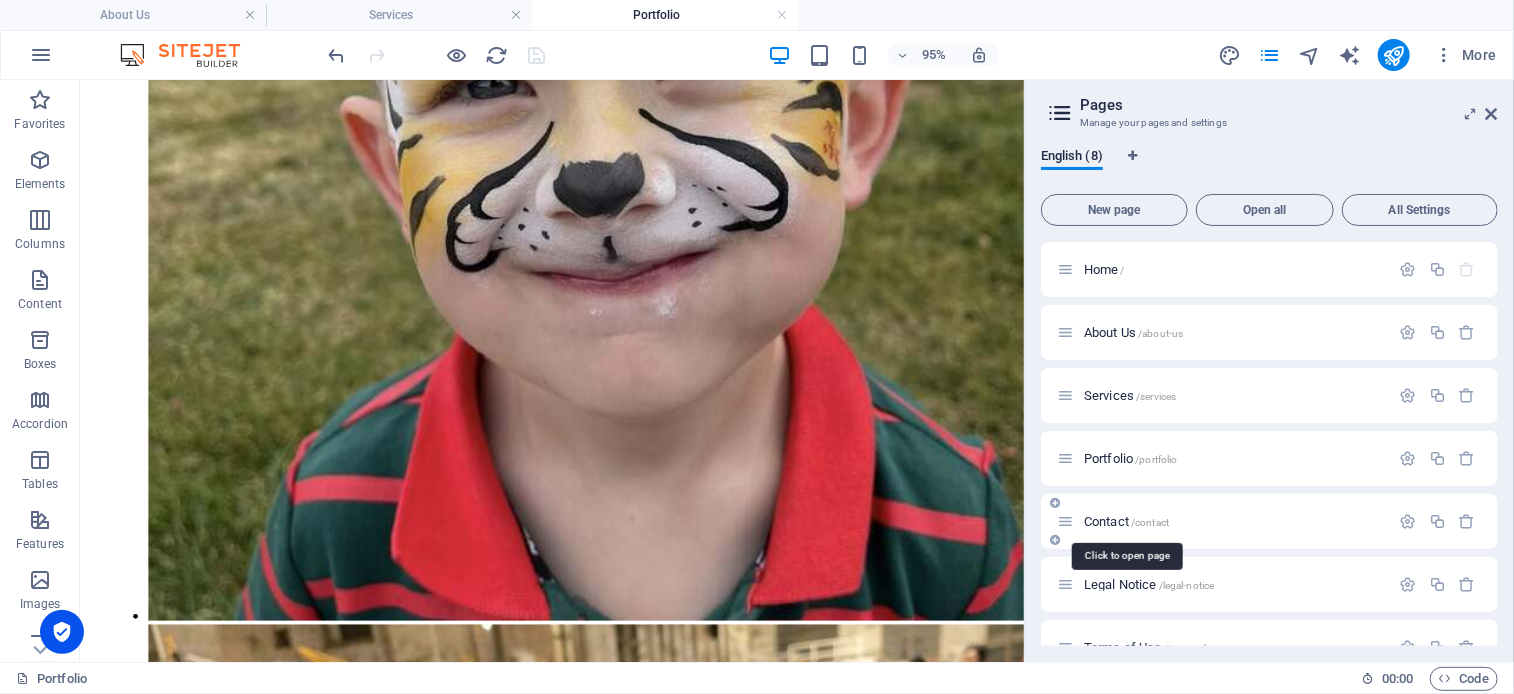 click on "Contact /contact" at bounding box center [1126, 521] 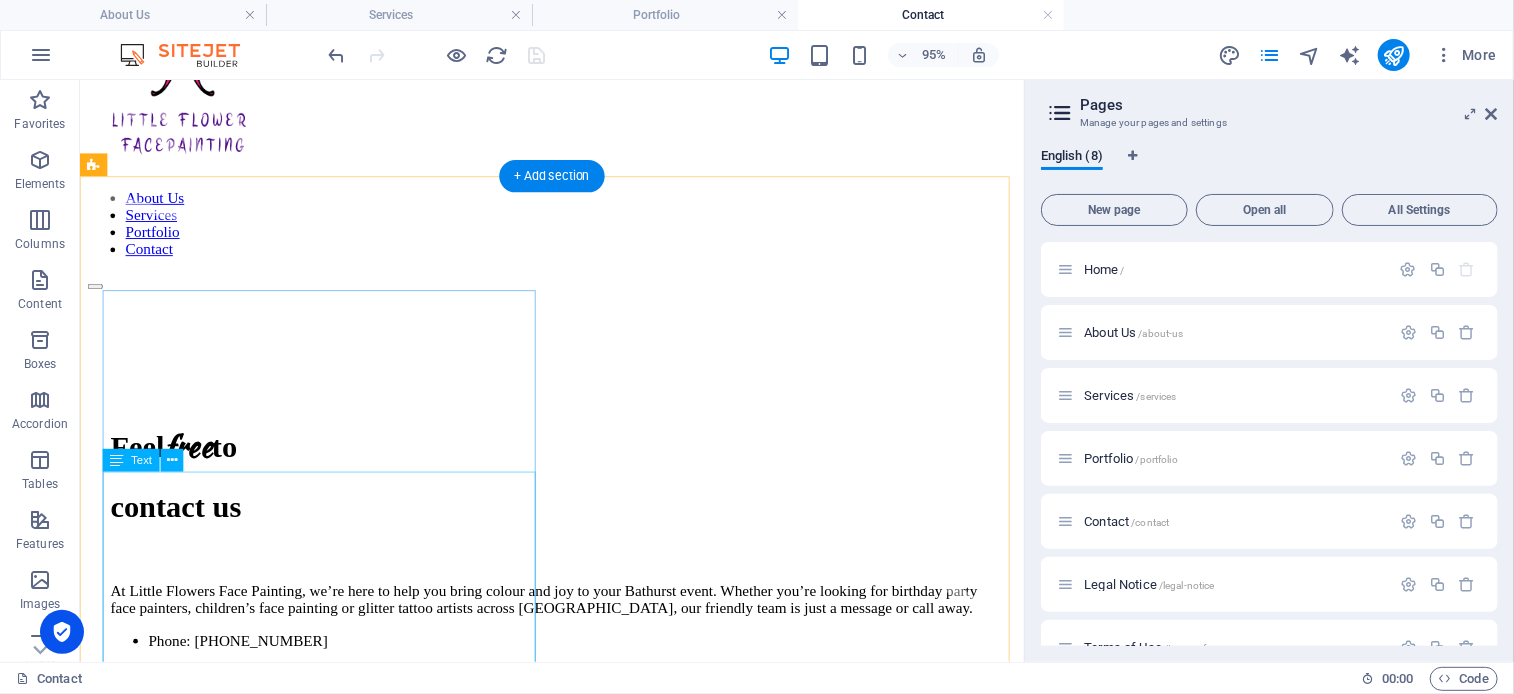 scroll, scrollTop: 132, scrollLeft: 0, axis: vertical 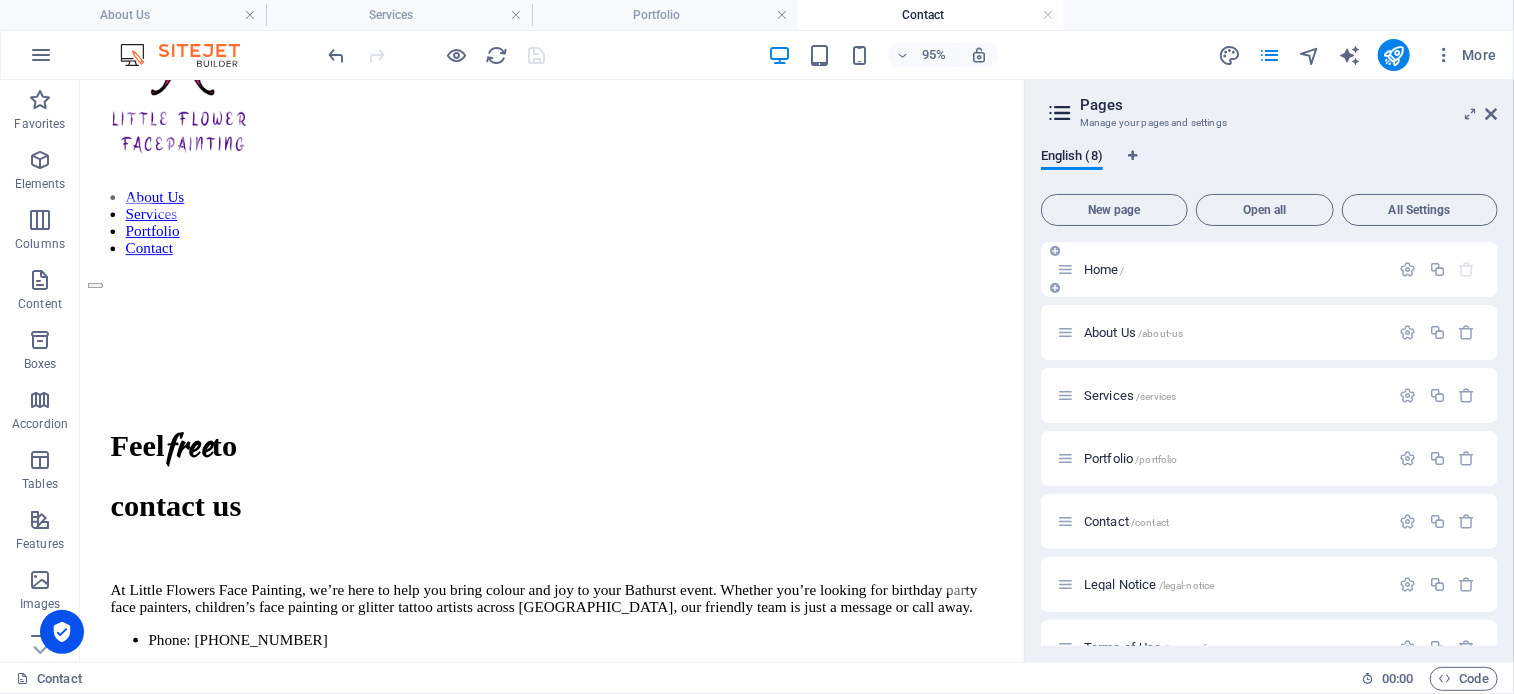click on "Home /" at bounding box center [1104, 269] 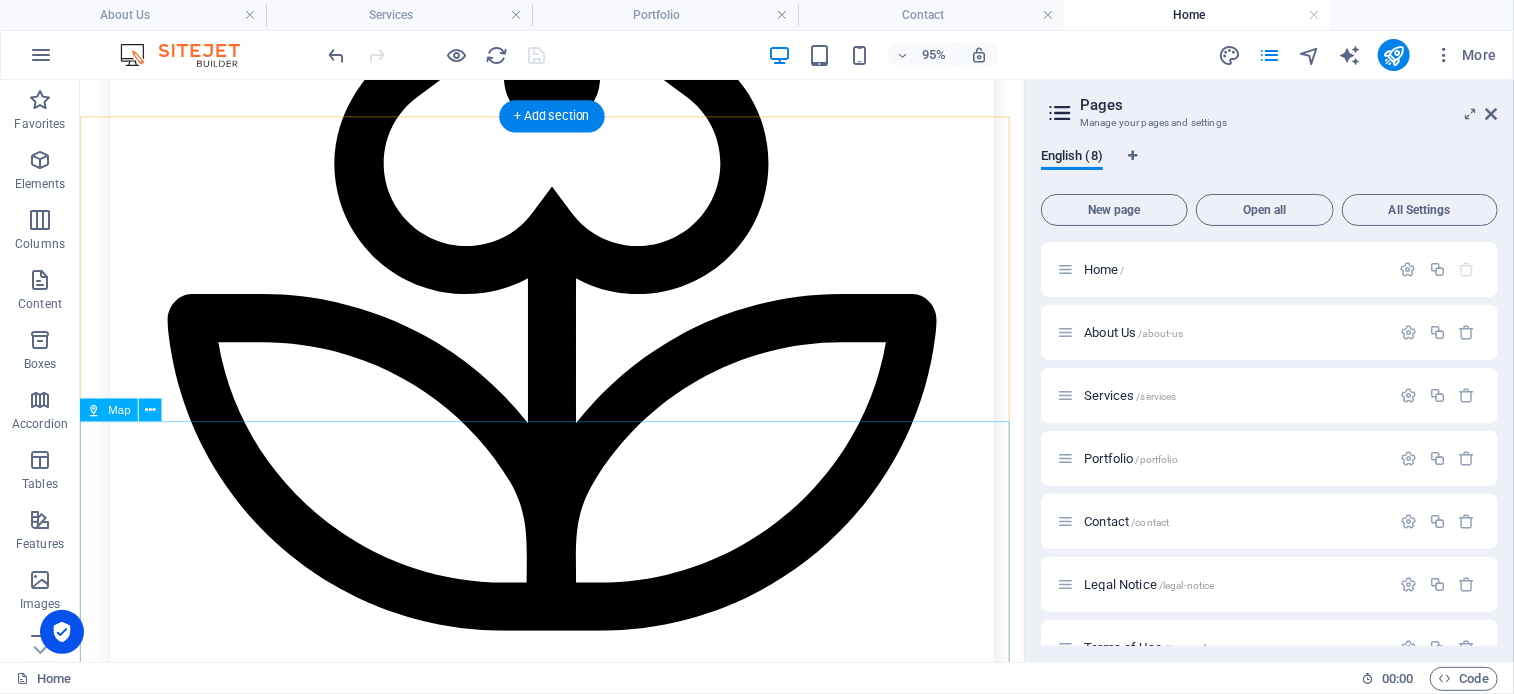 scroll, scrollTop: 4248, scrollLeft: 0, axis: vertical 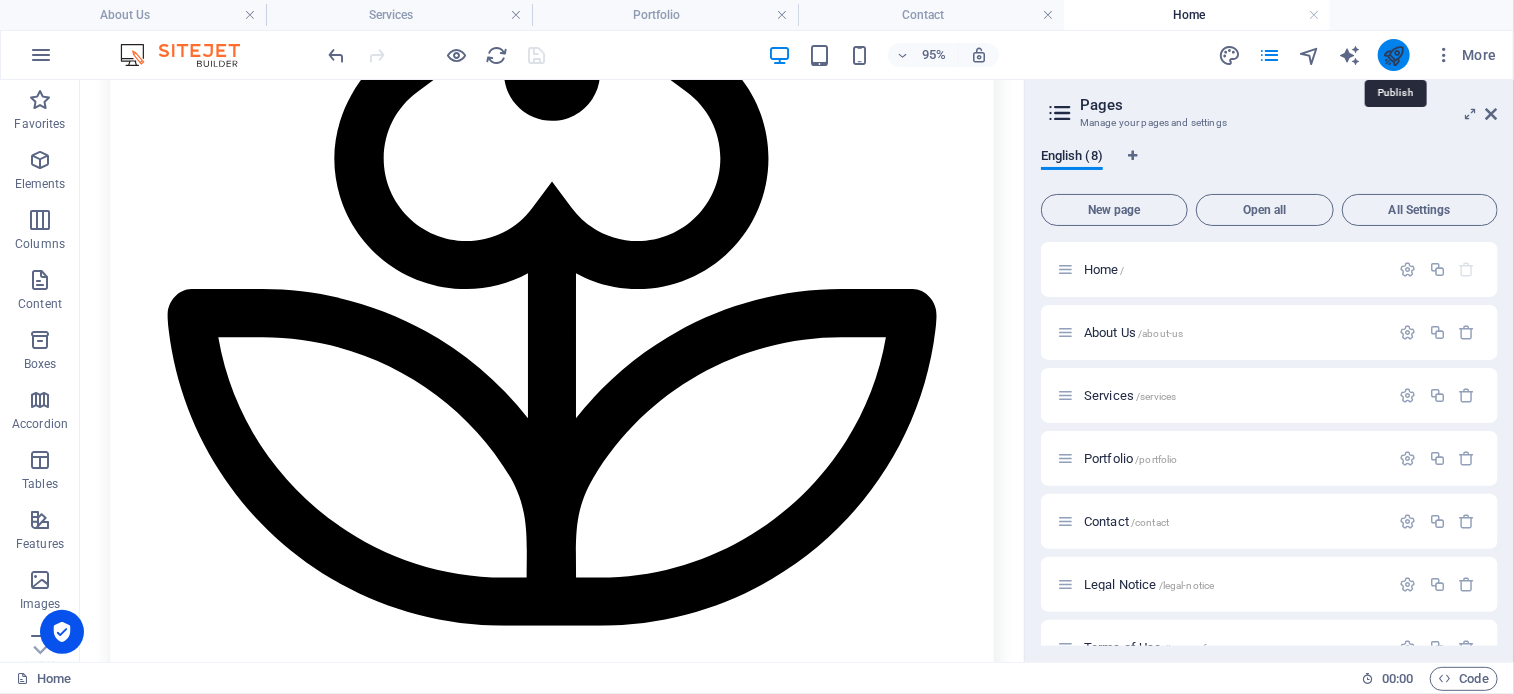 click at bounding box center (1393, 55) 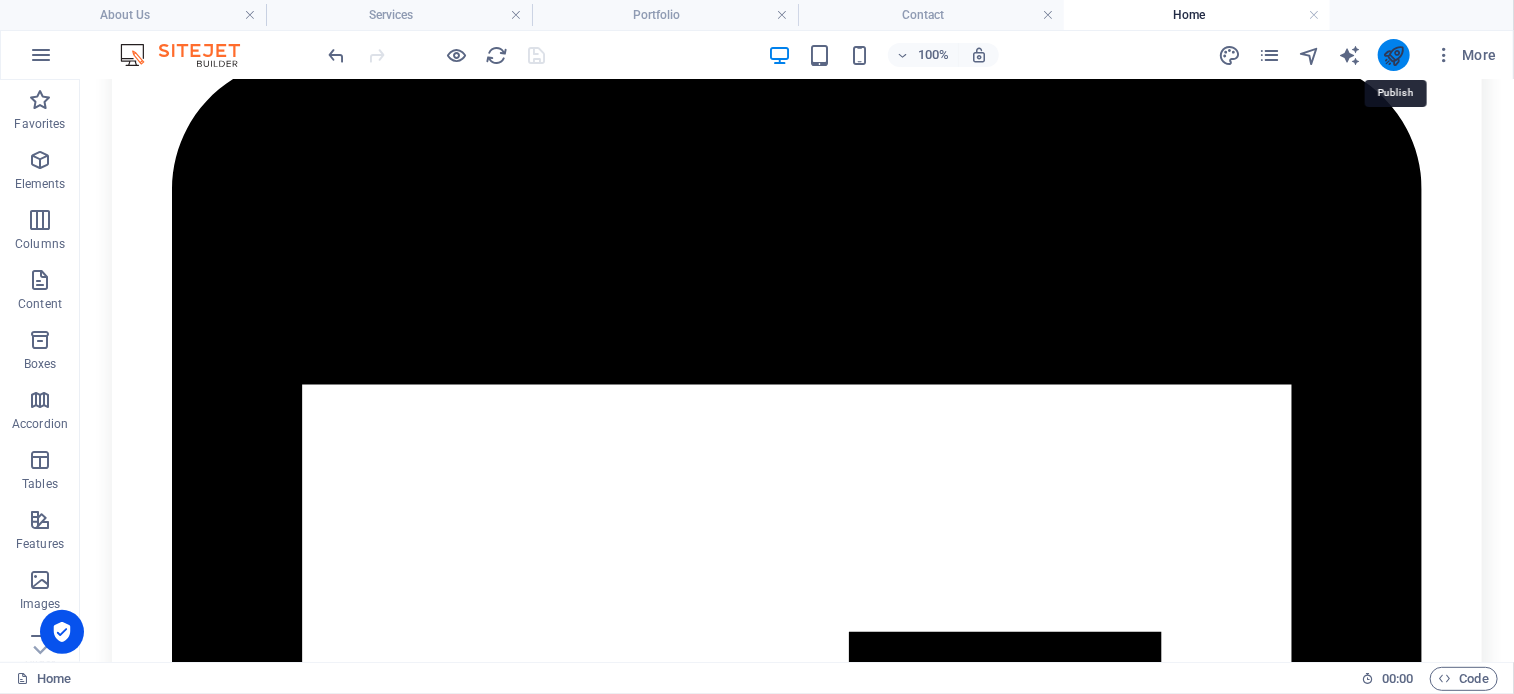 scroll, scrollTop: 4448, scrollLeft: 0, axis: vertical 